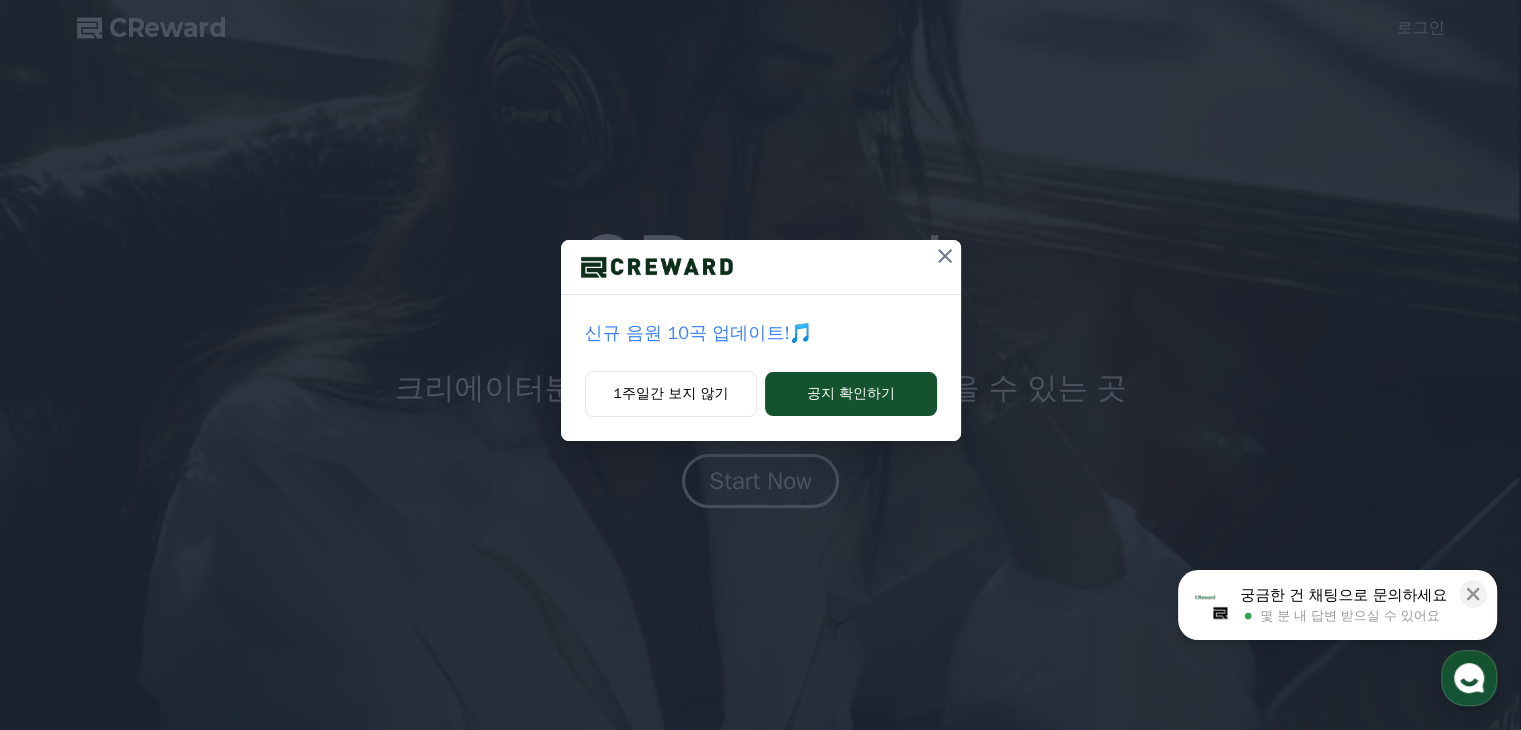 scroll, scrollTop: 0, scrollLeft: 0, axis: both 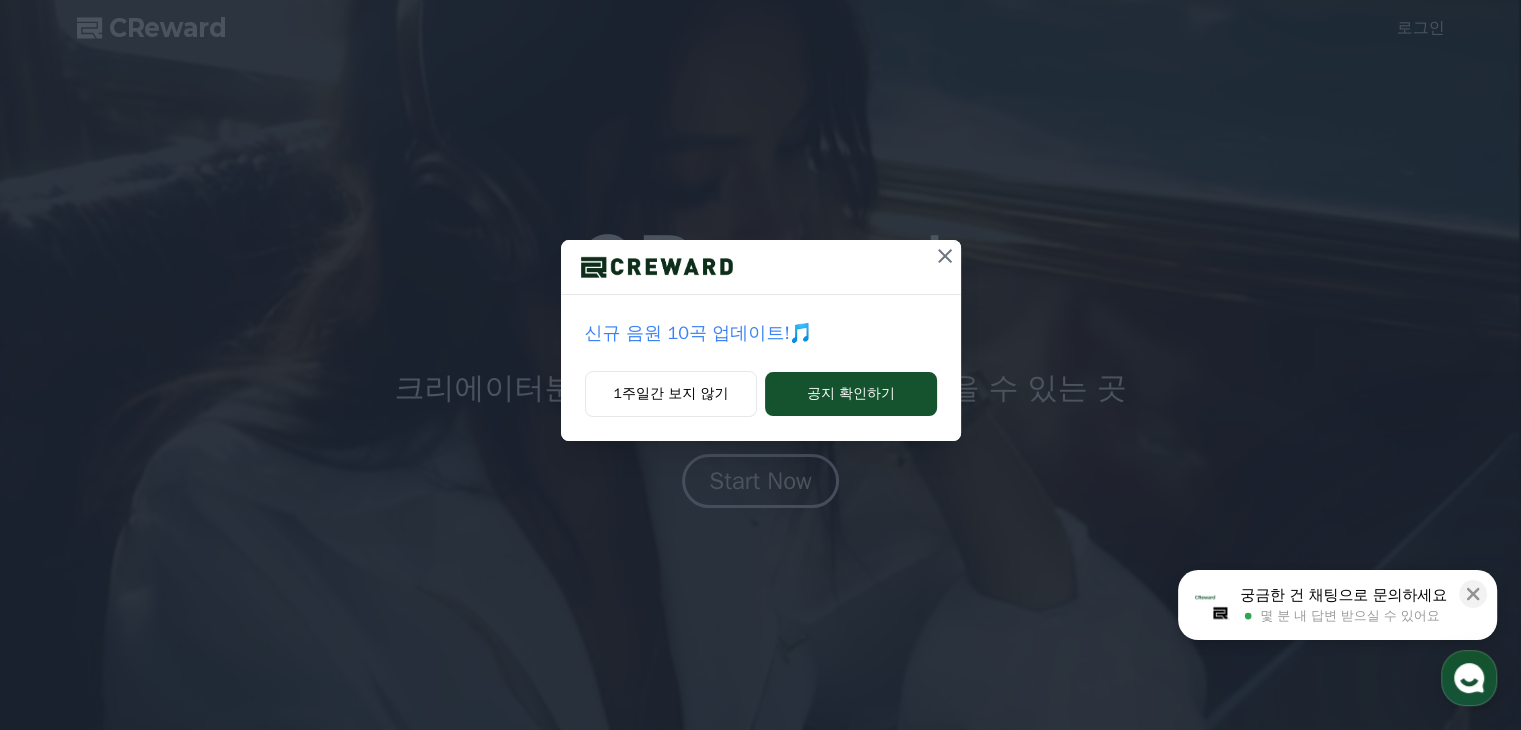 click 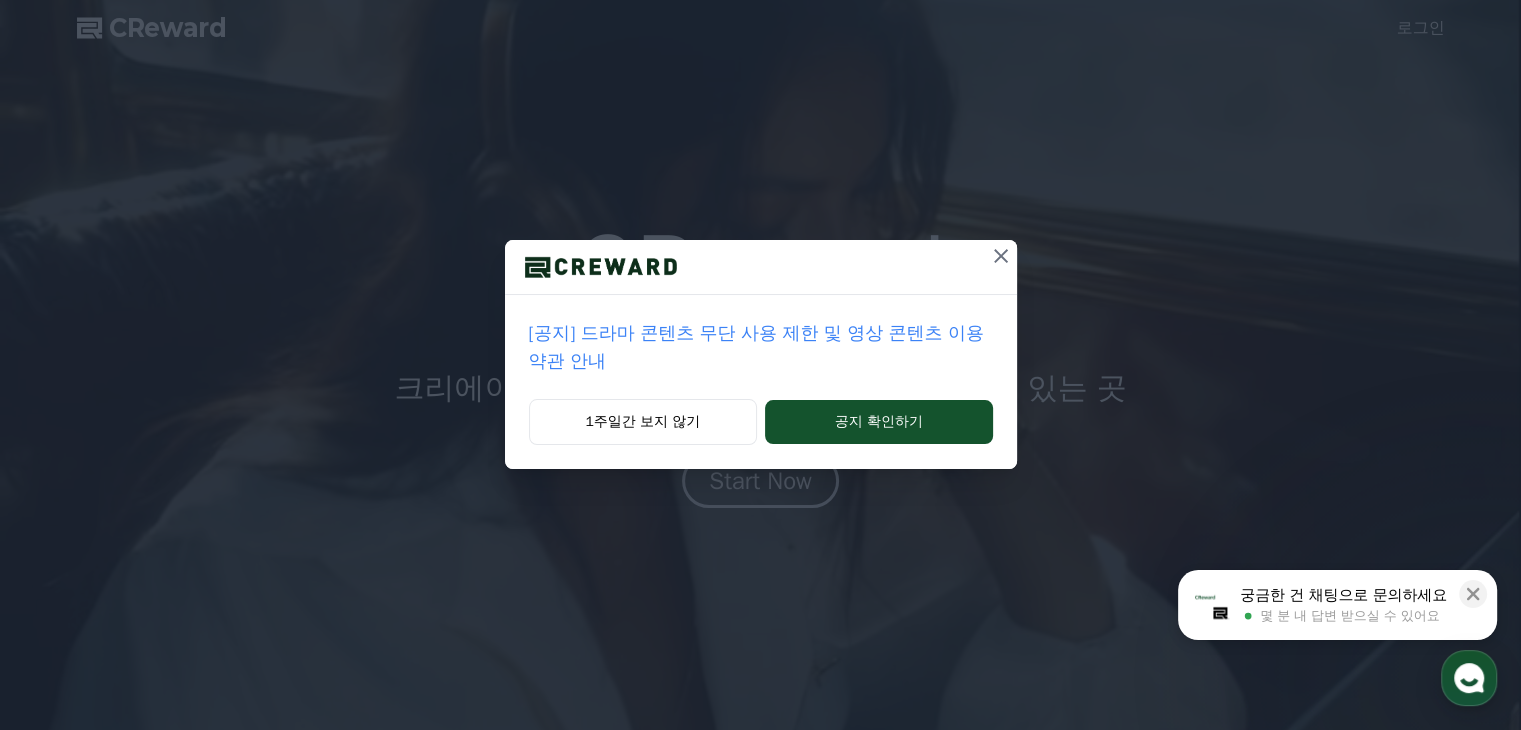 click 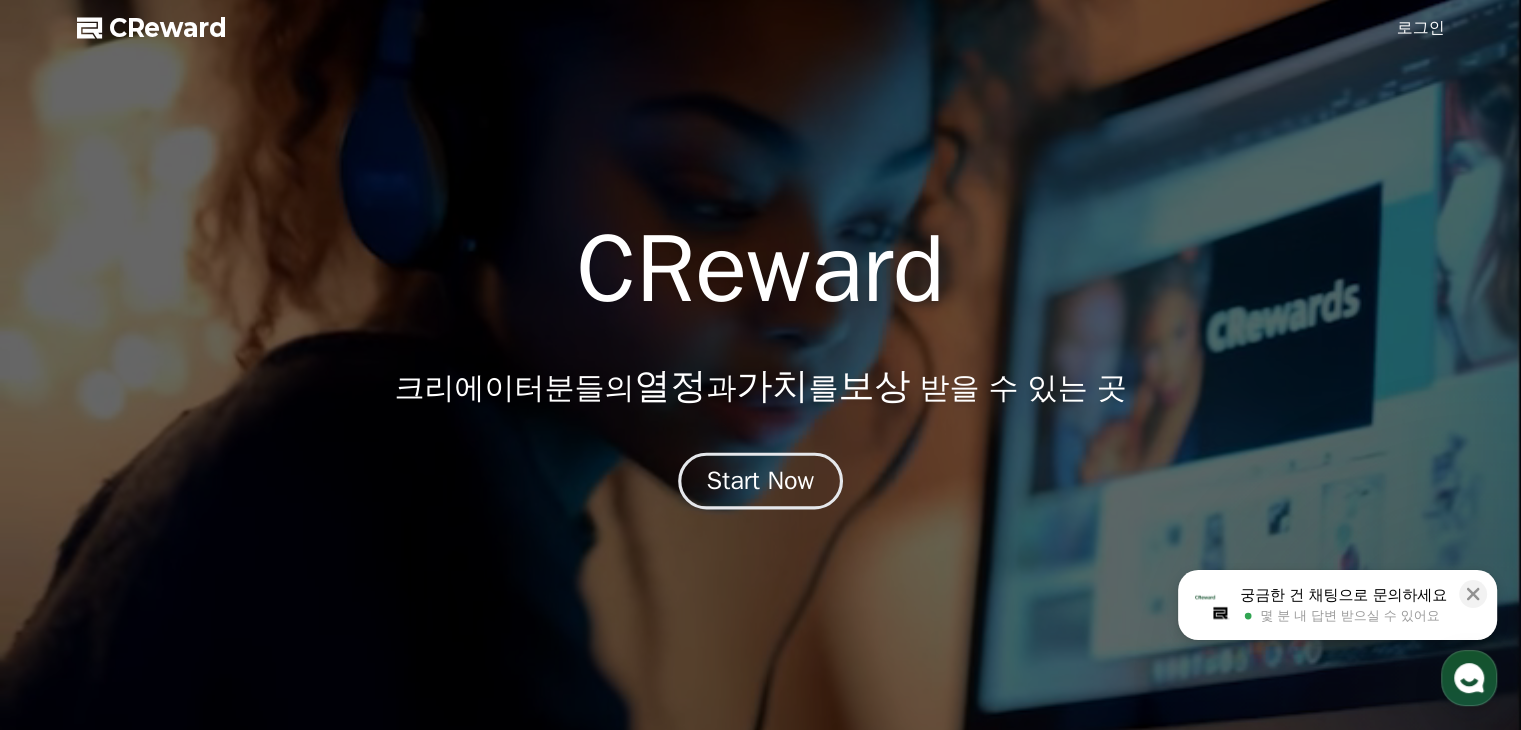click on "Start Now" at bounding box center [761, 481] 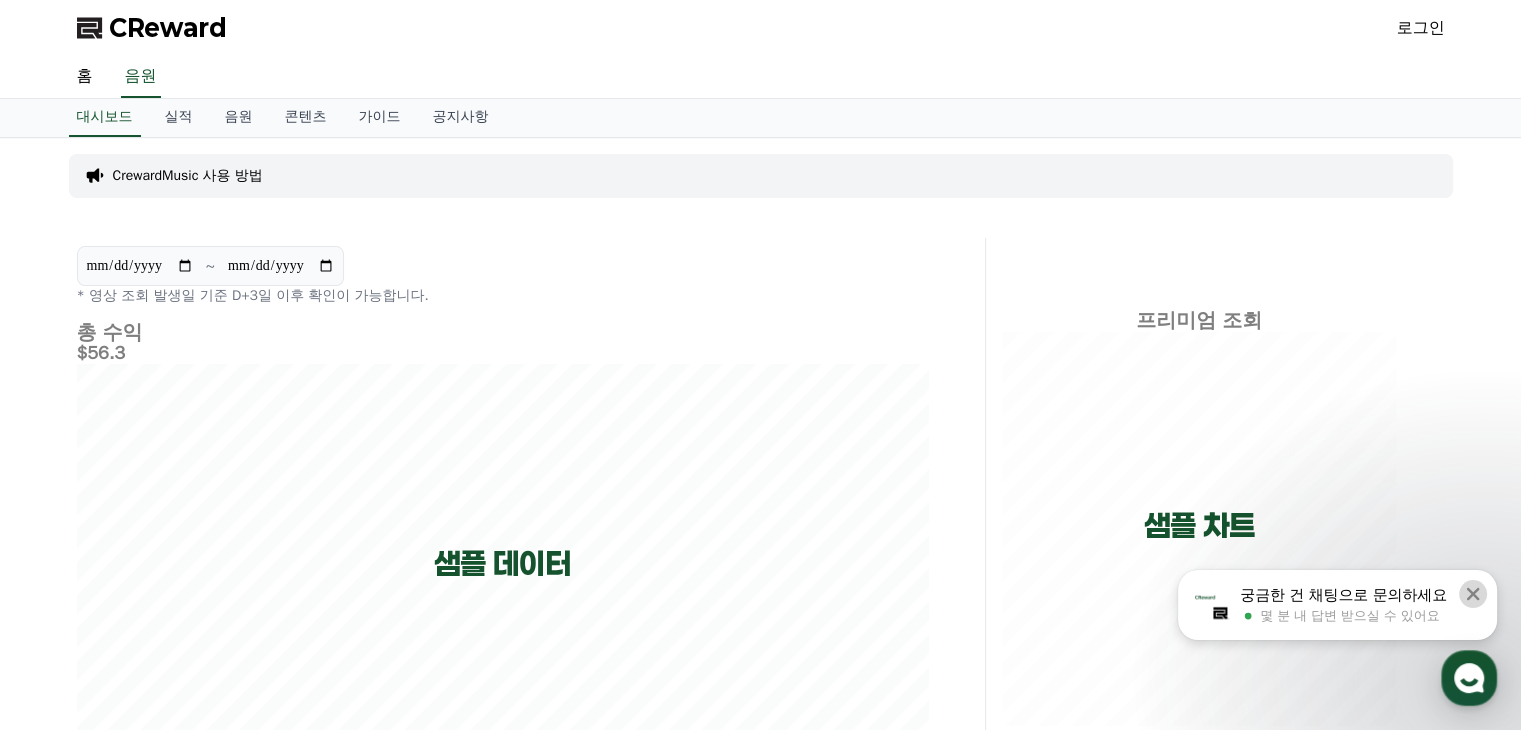 click 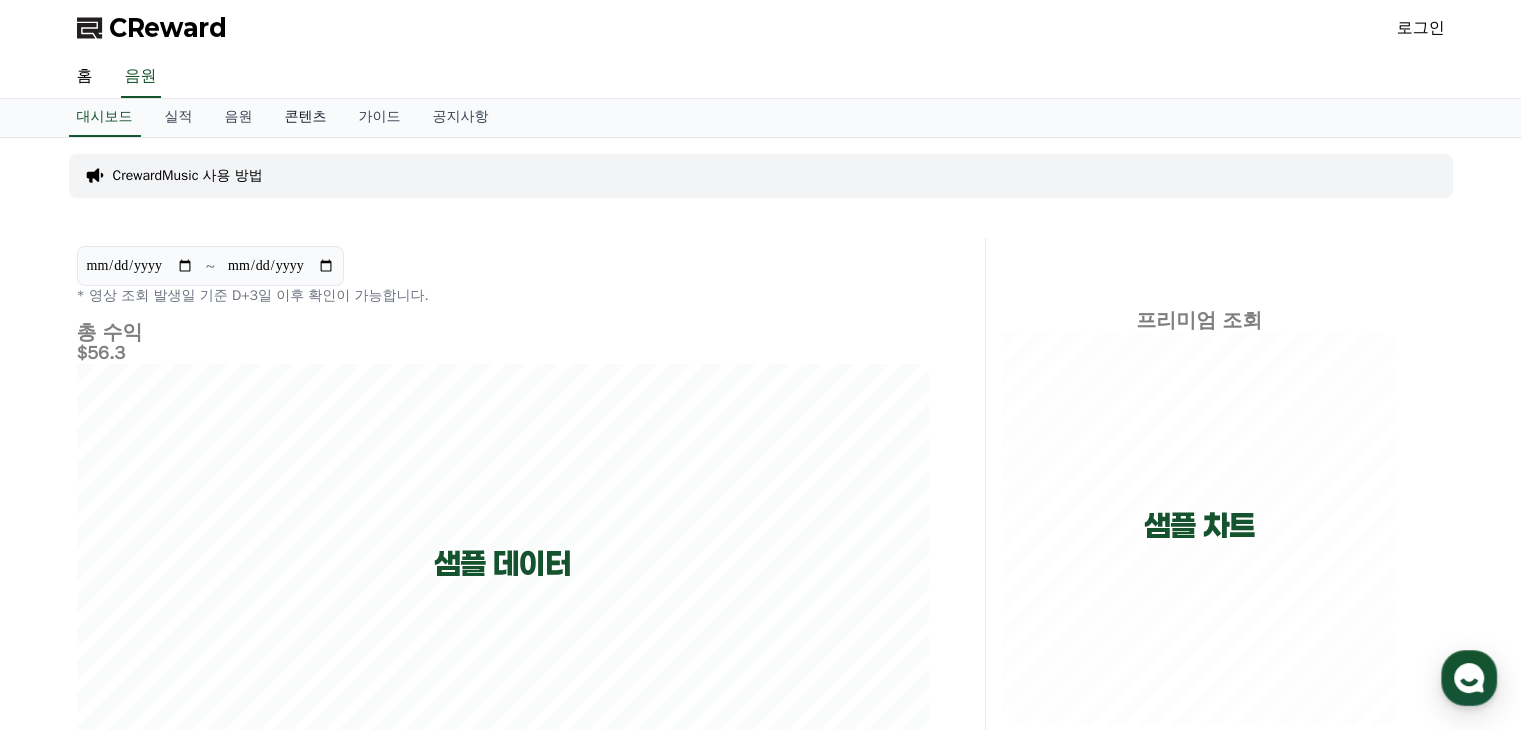click on "콘텐츠" at bounding box center [306, 118] 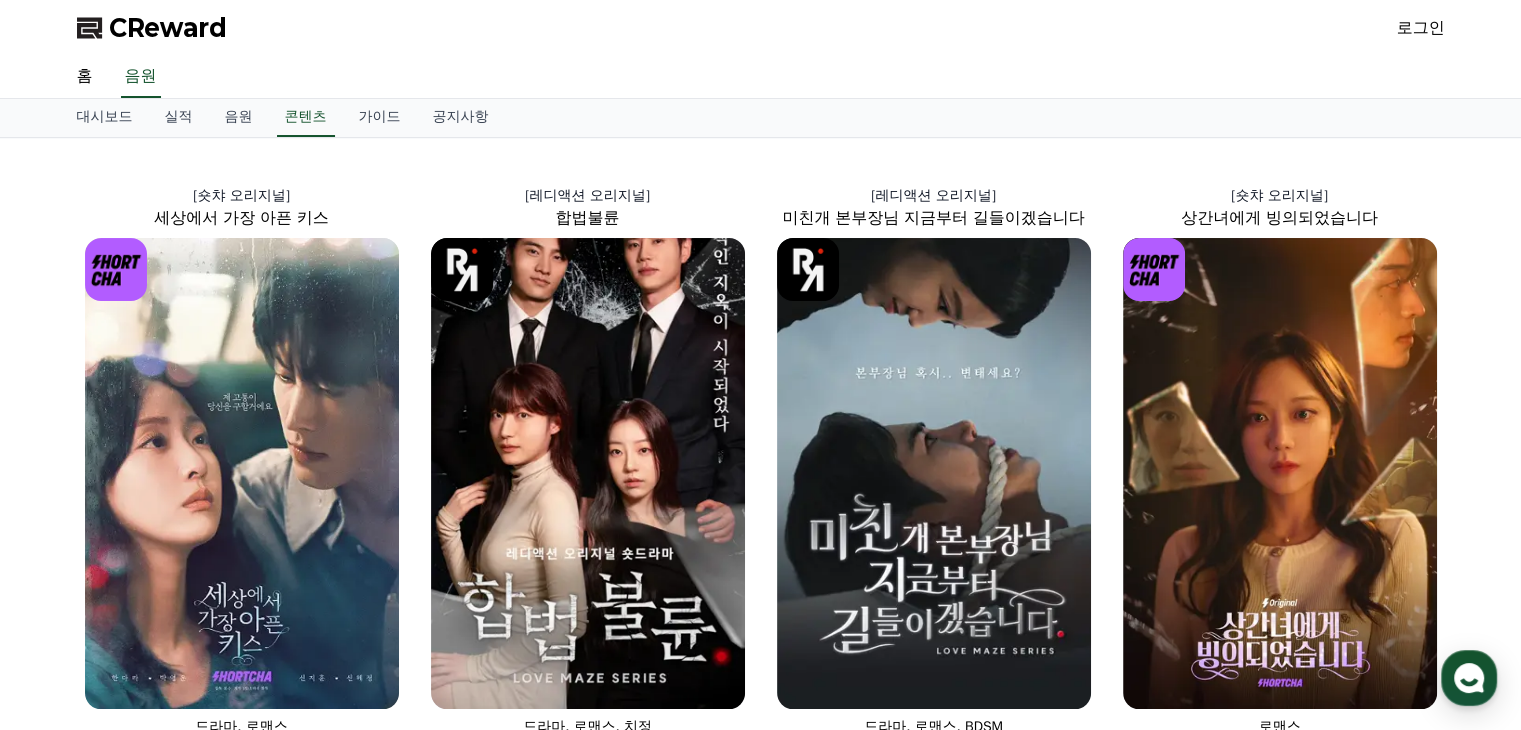 click on "로그인" at bounding box center (1421, 28) 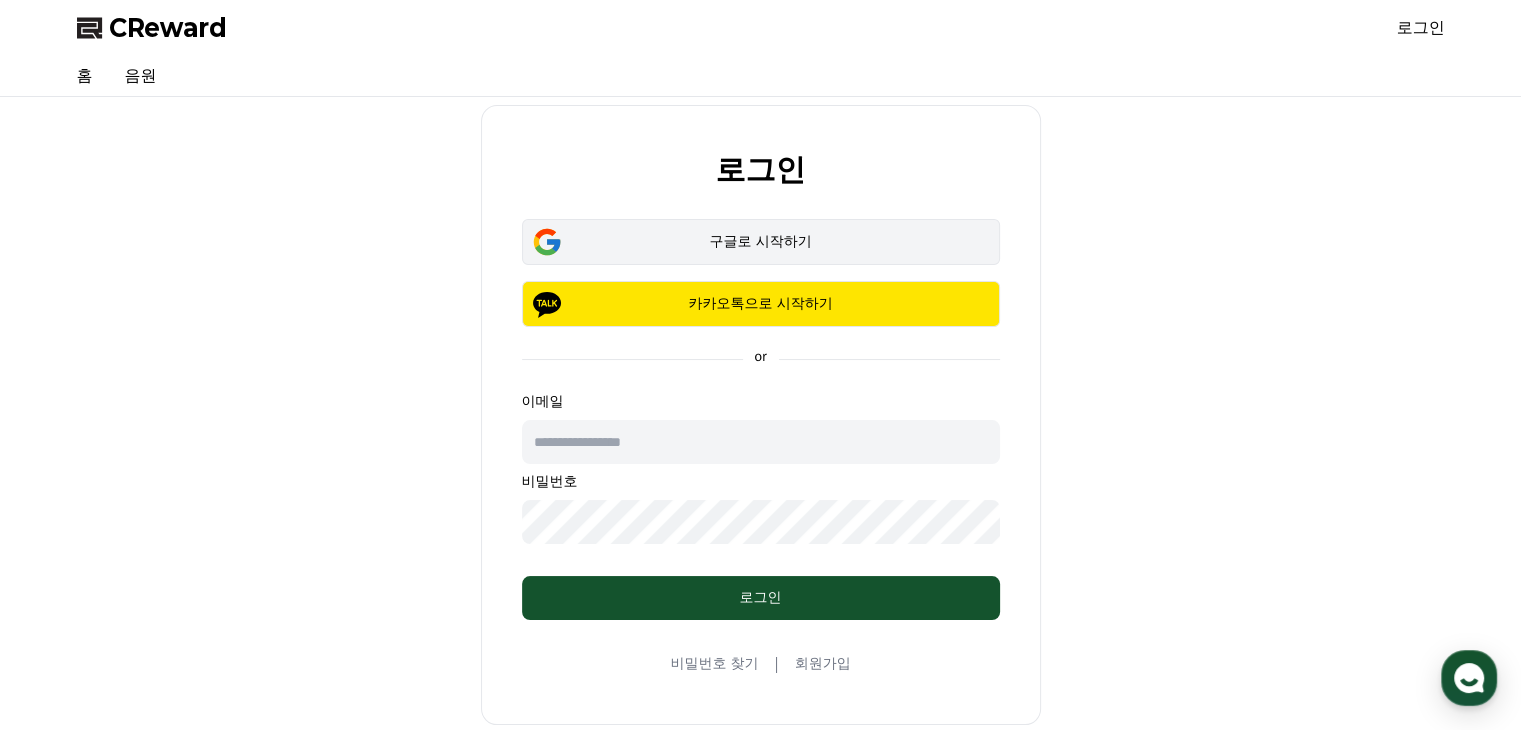 click on "구글로 시작하기" at bounding box center [761, 242] 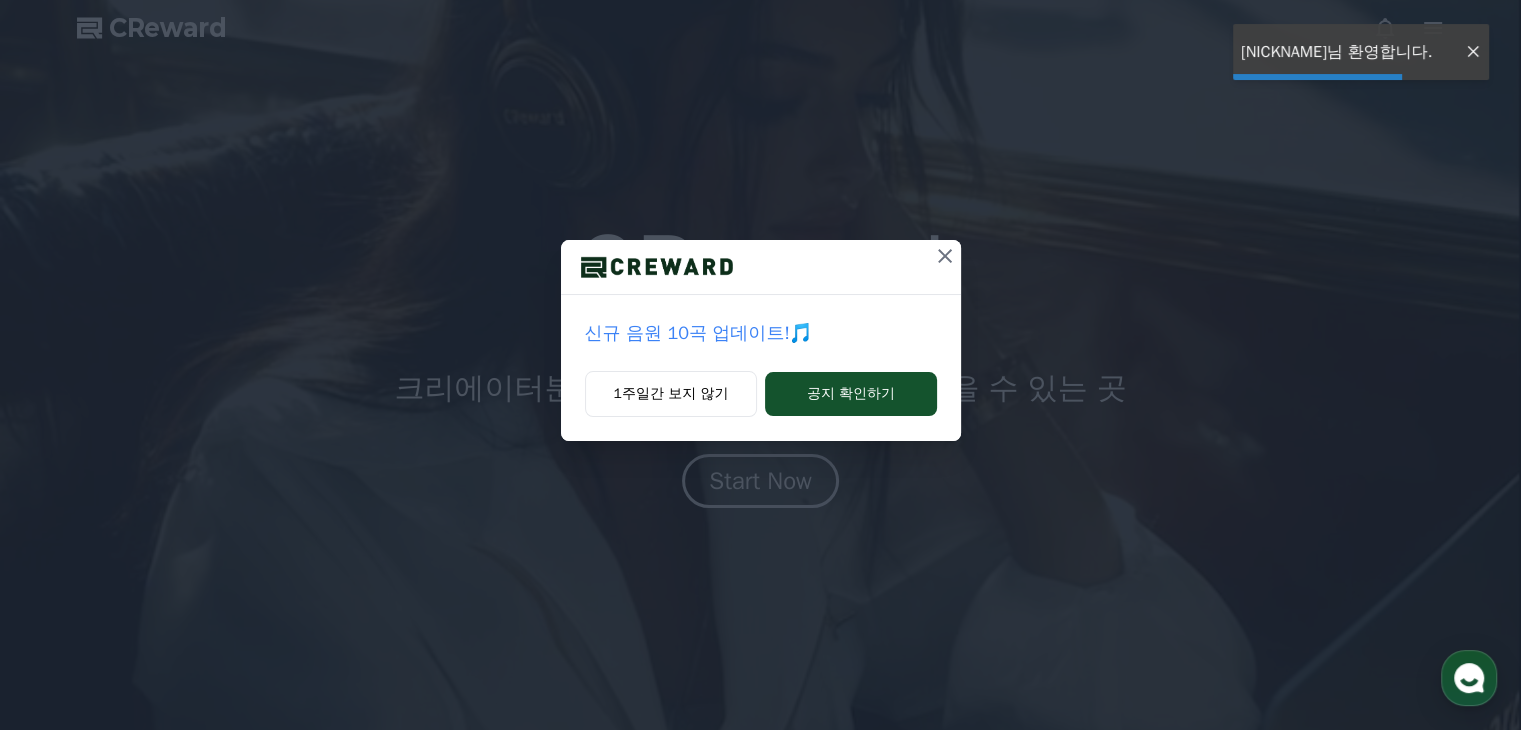 scroll, scrollTop: 0, scrollLeft: 0, axis: both 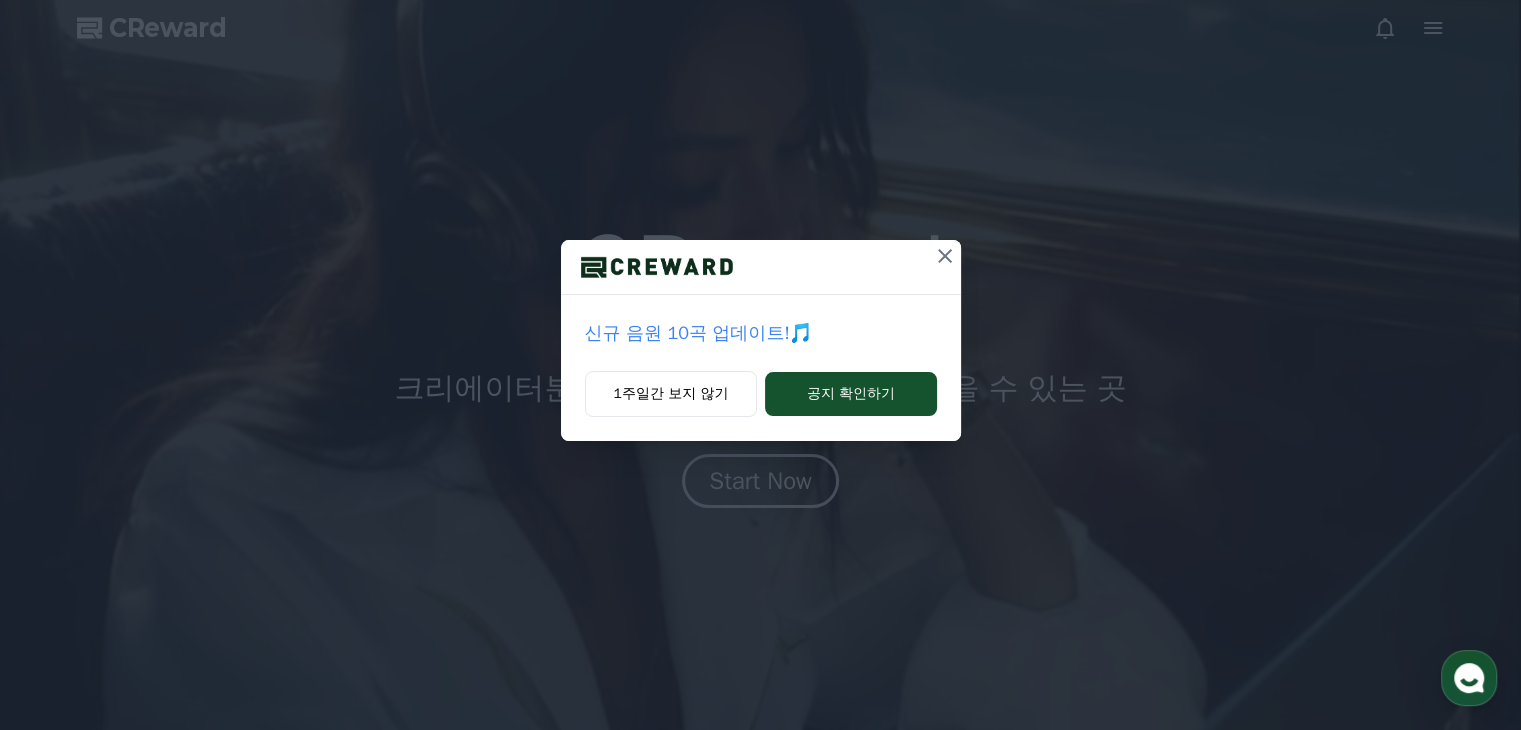 click 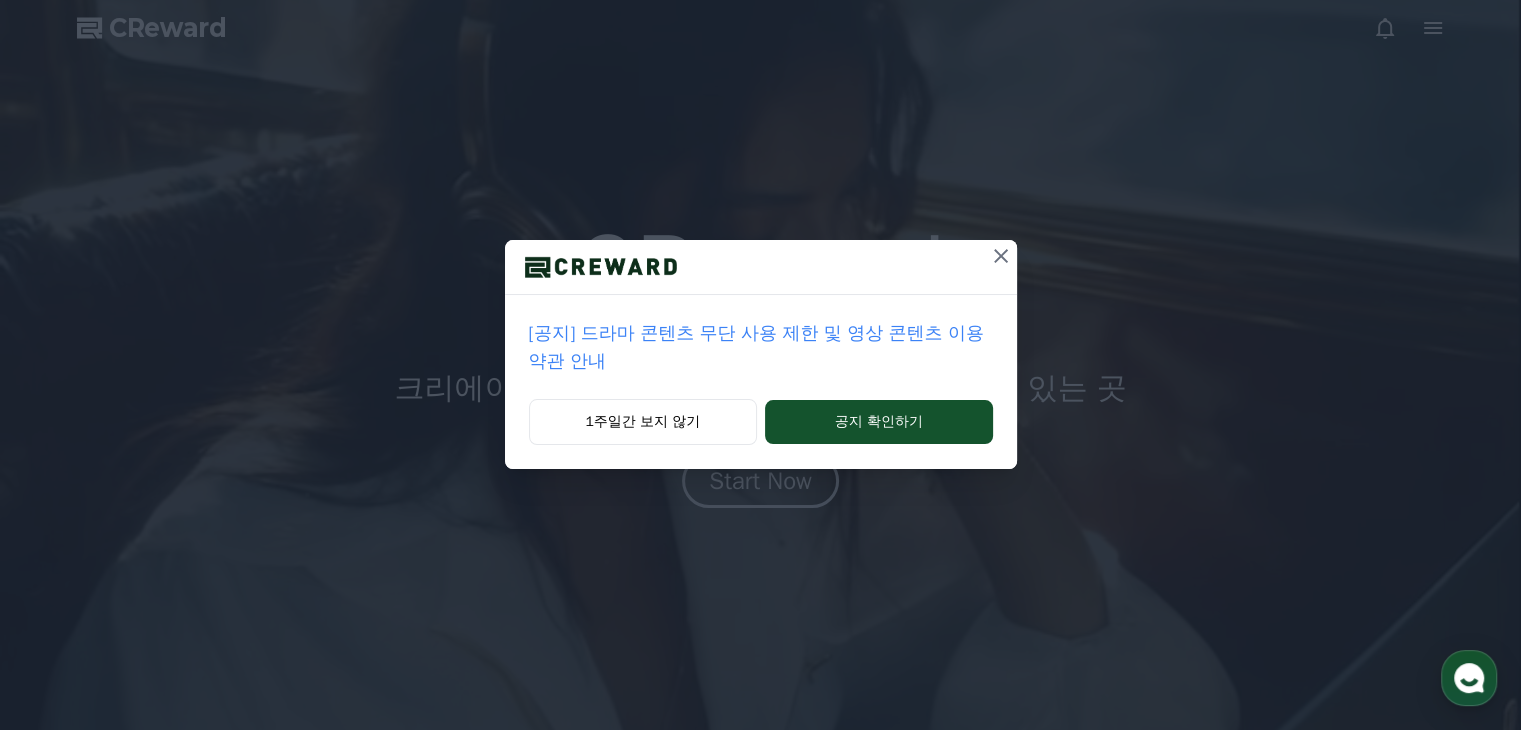 click 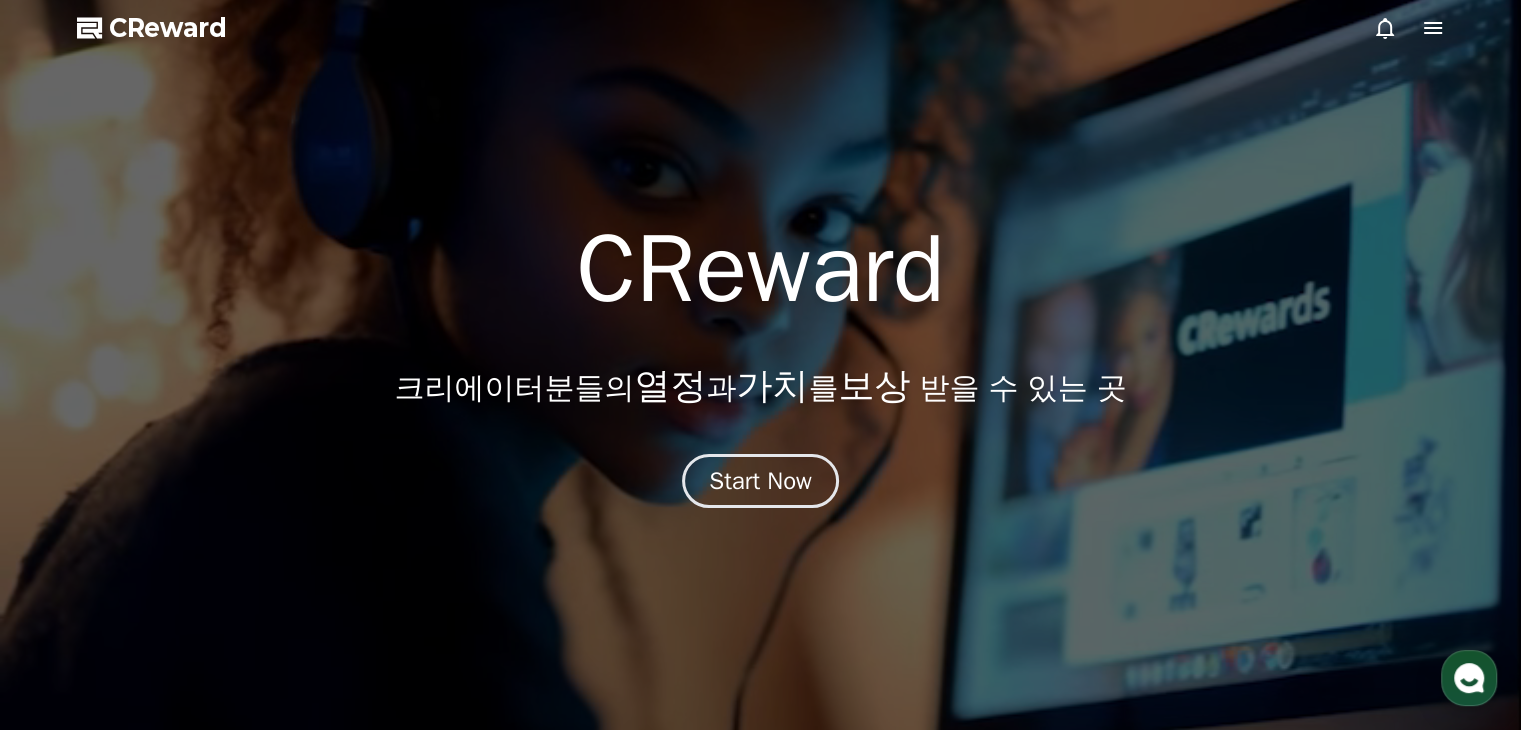 click 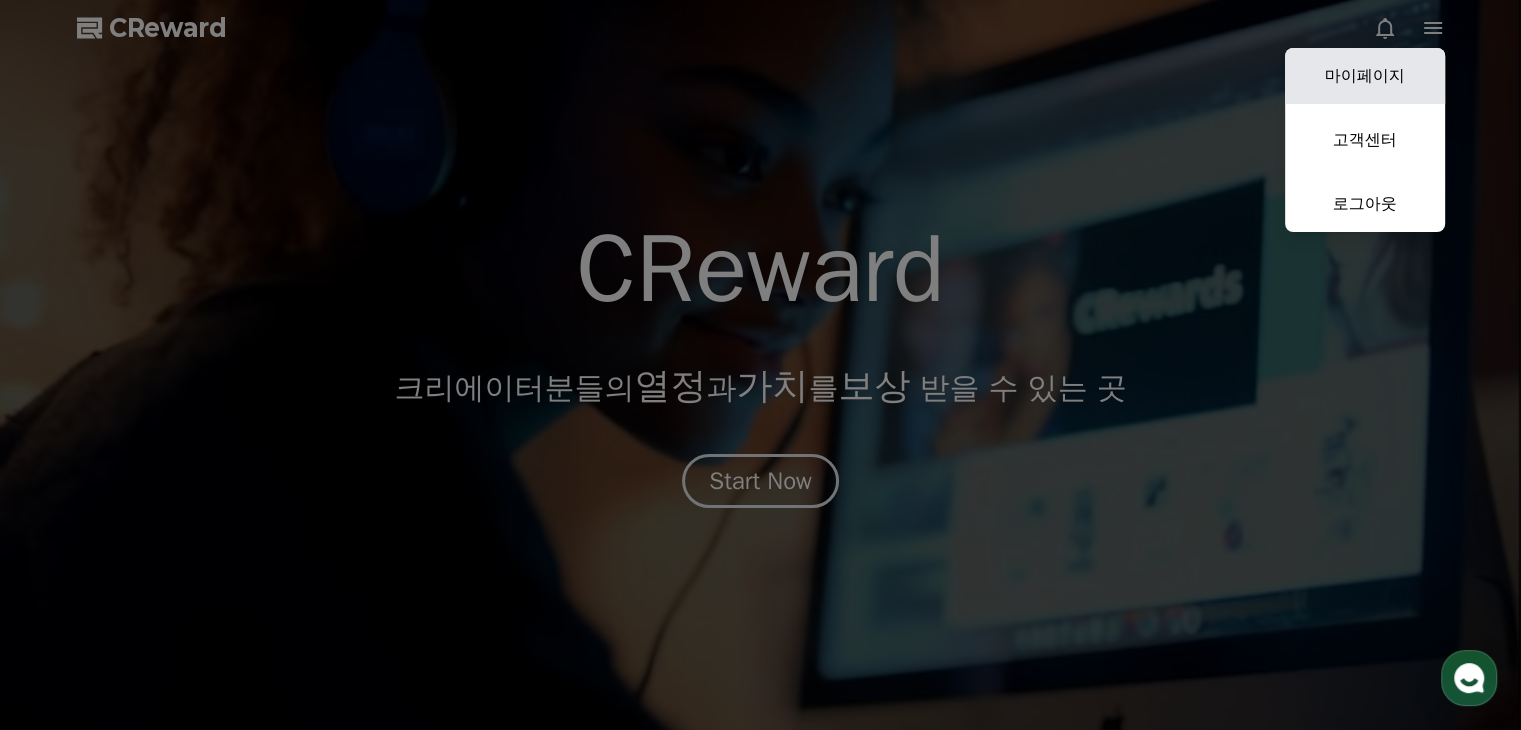 click on "마이페이지" at bounding box center (1365, 76) 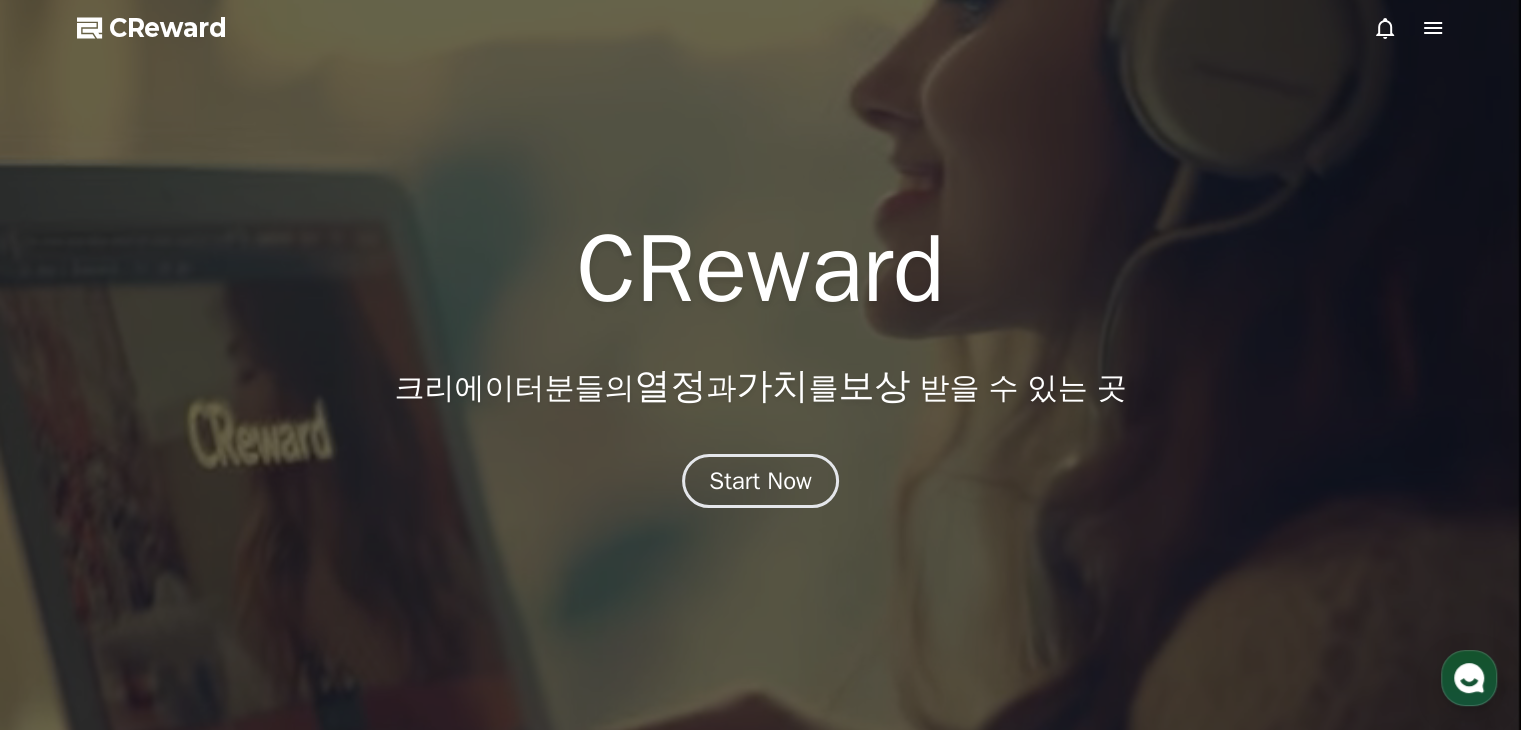 select on "**********" 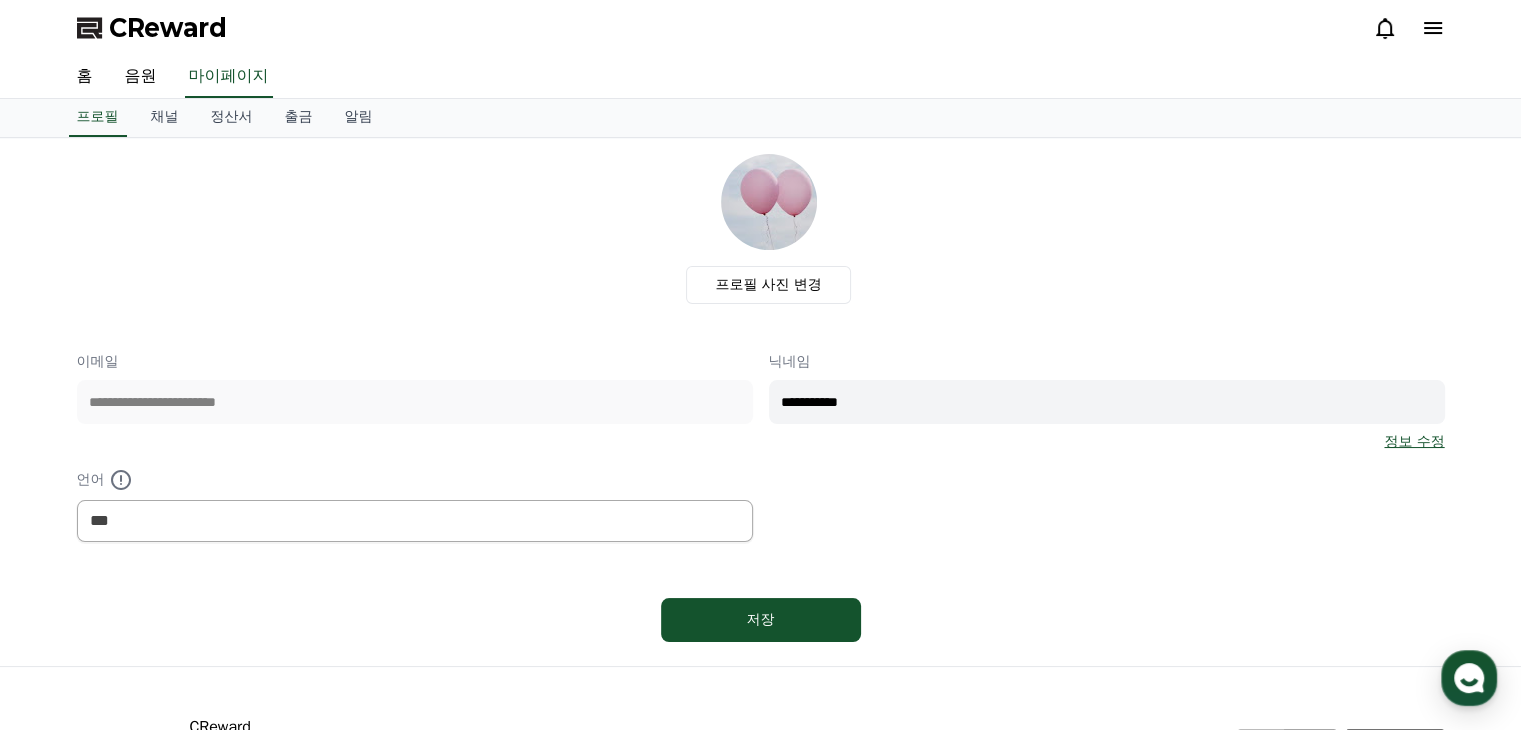 drag, startPoint x: 930, startPoint y: 406, endPoint x: 370, endPoint y: 414, distance: 560.0571 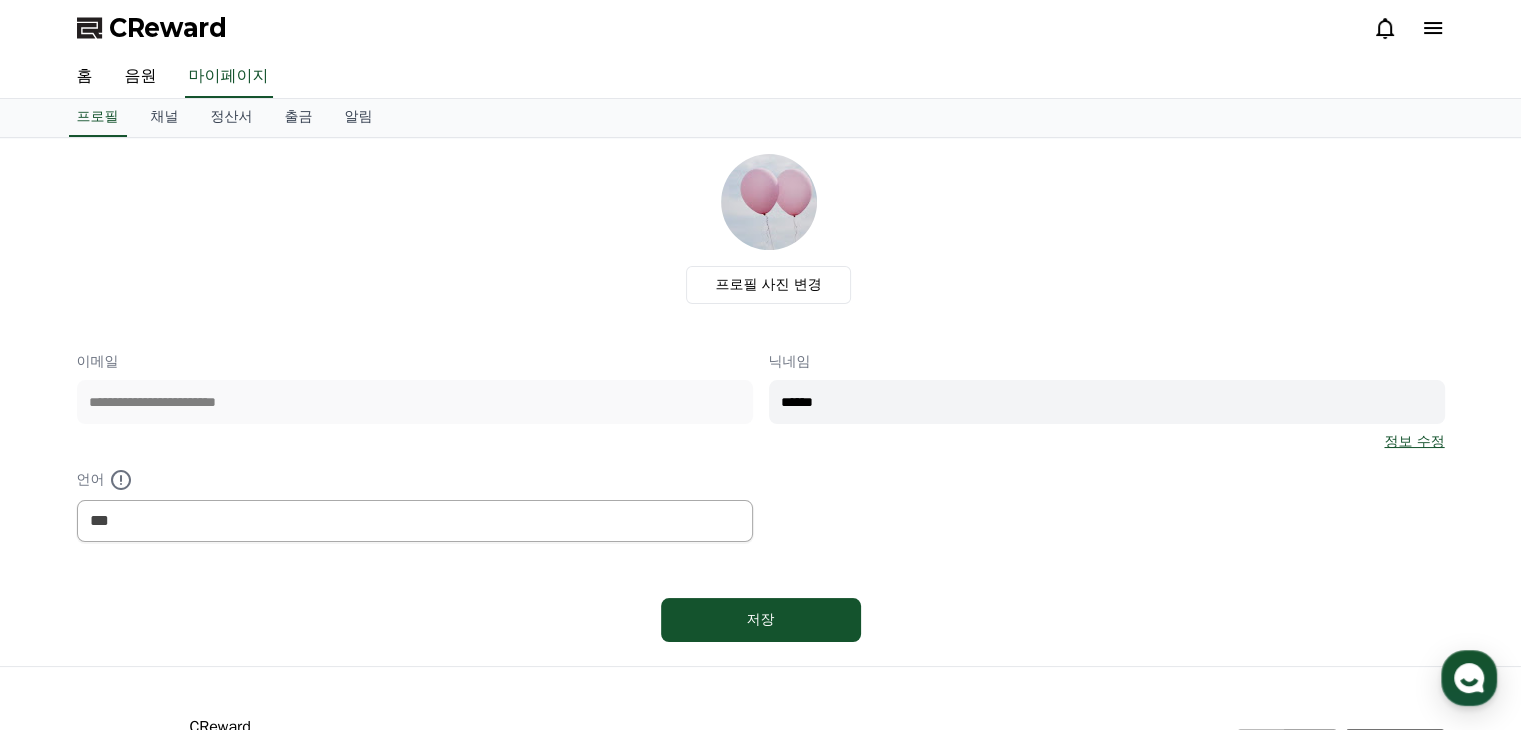 type on "******" 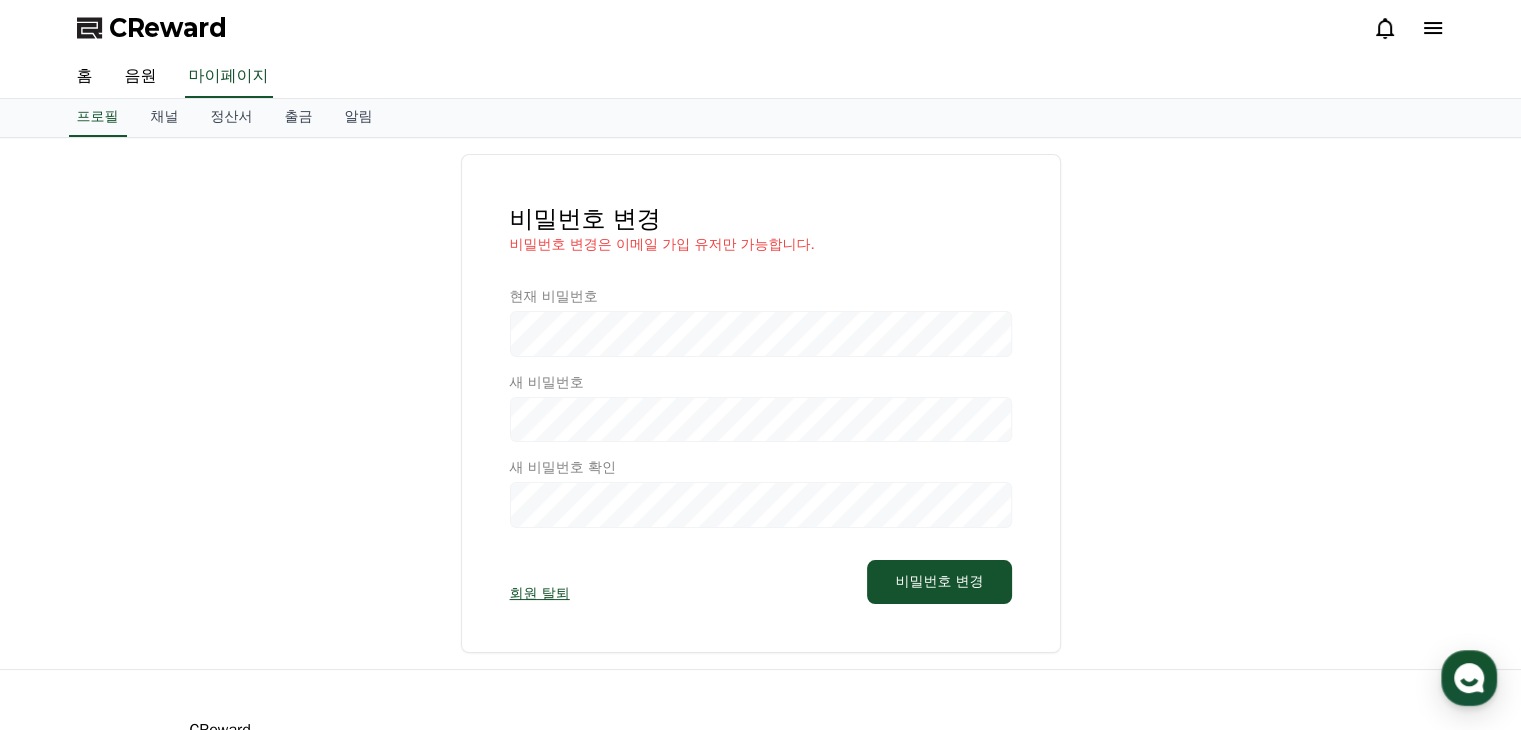 click at bounding box center (761, 407) 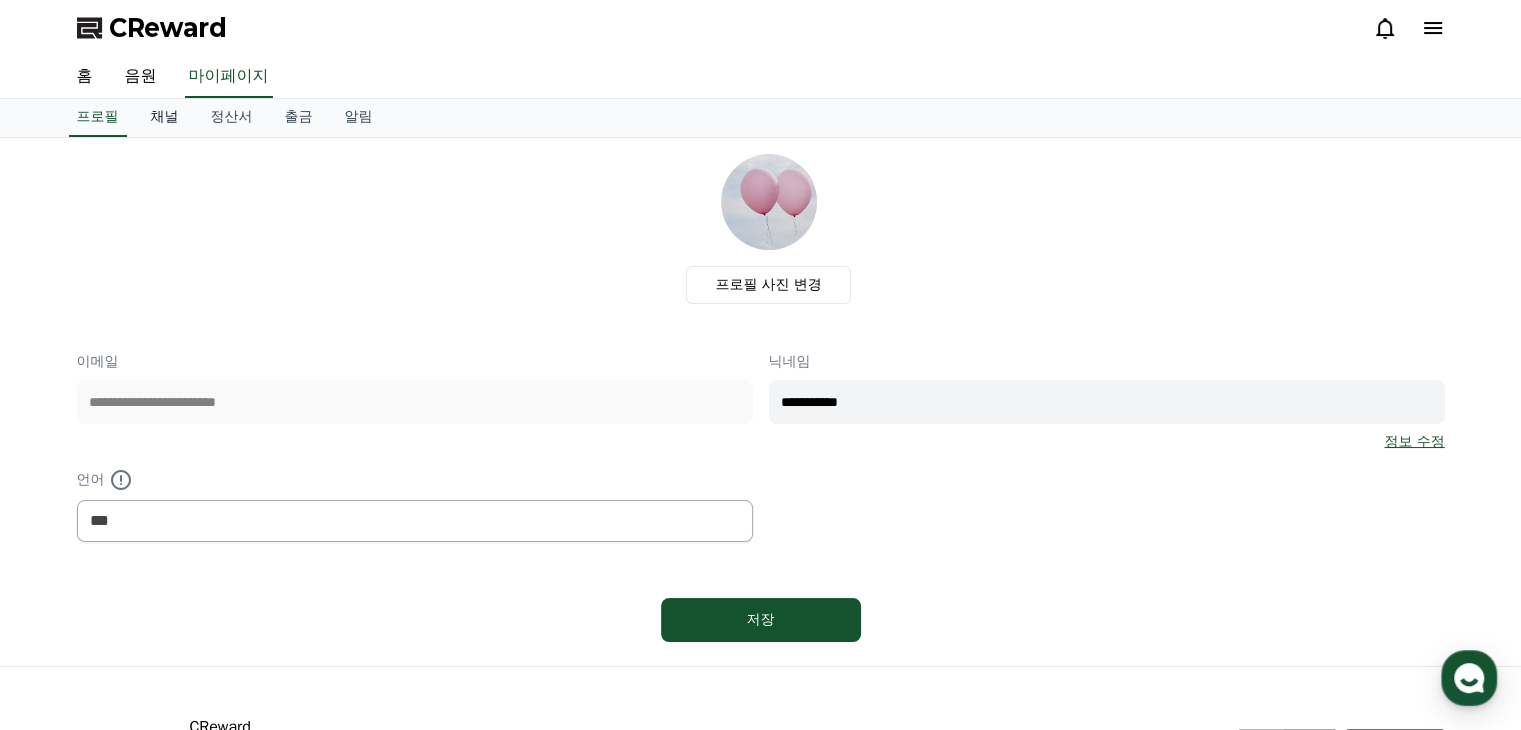 click on "채널" at bounding box center (165, 118) 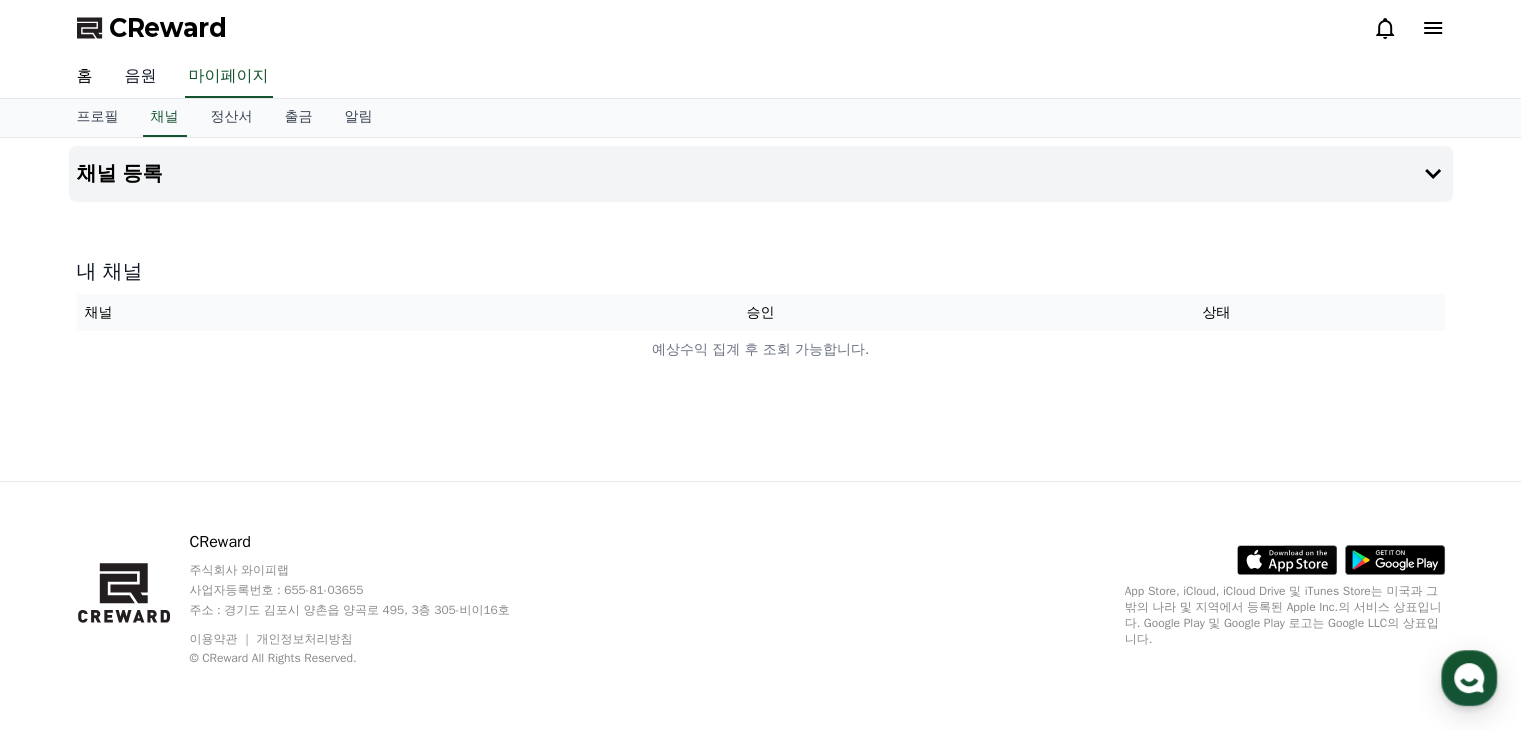 click on "음원" at bounding box center (141, 77) 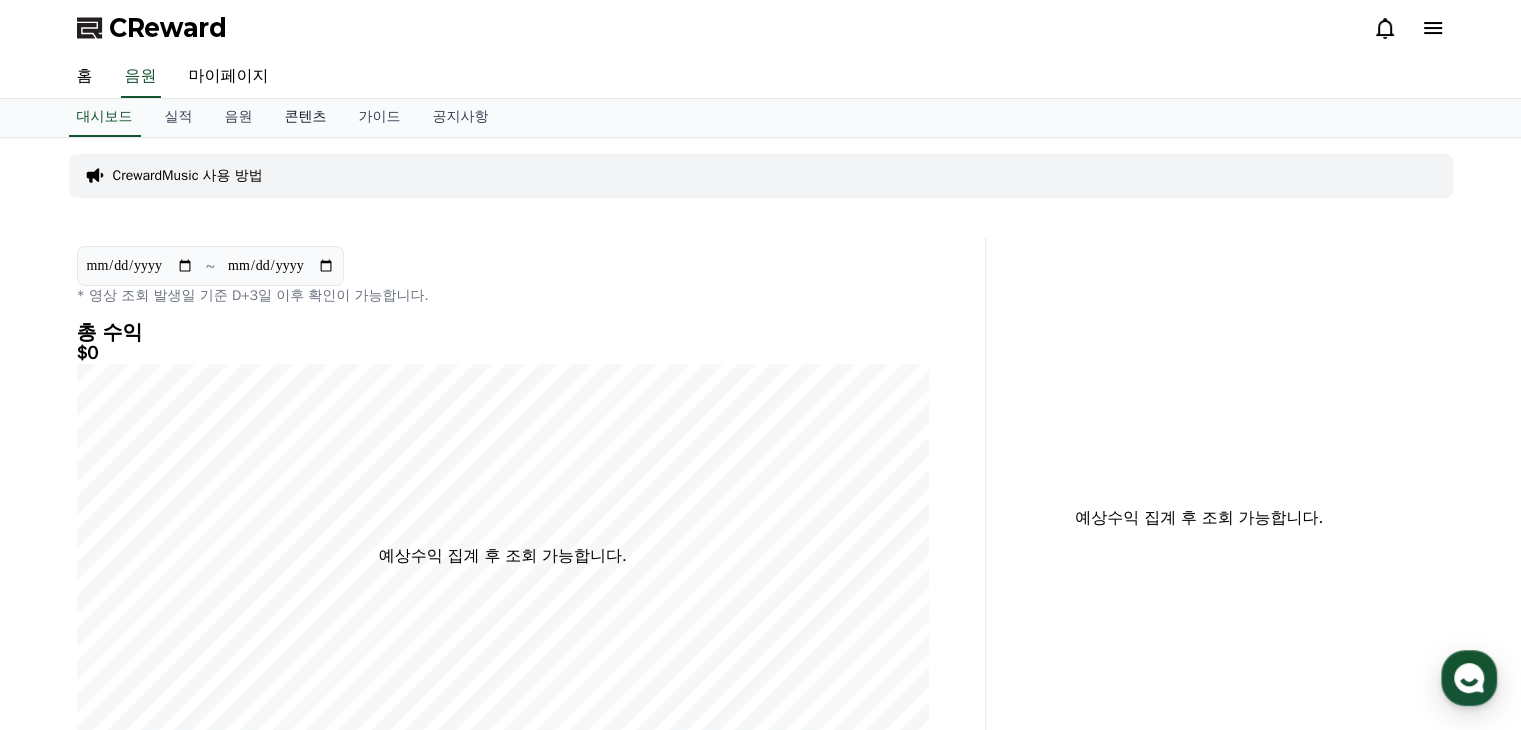 click on "콘텐츠" at bounding box center (306, 118) 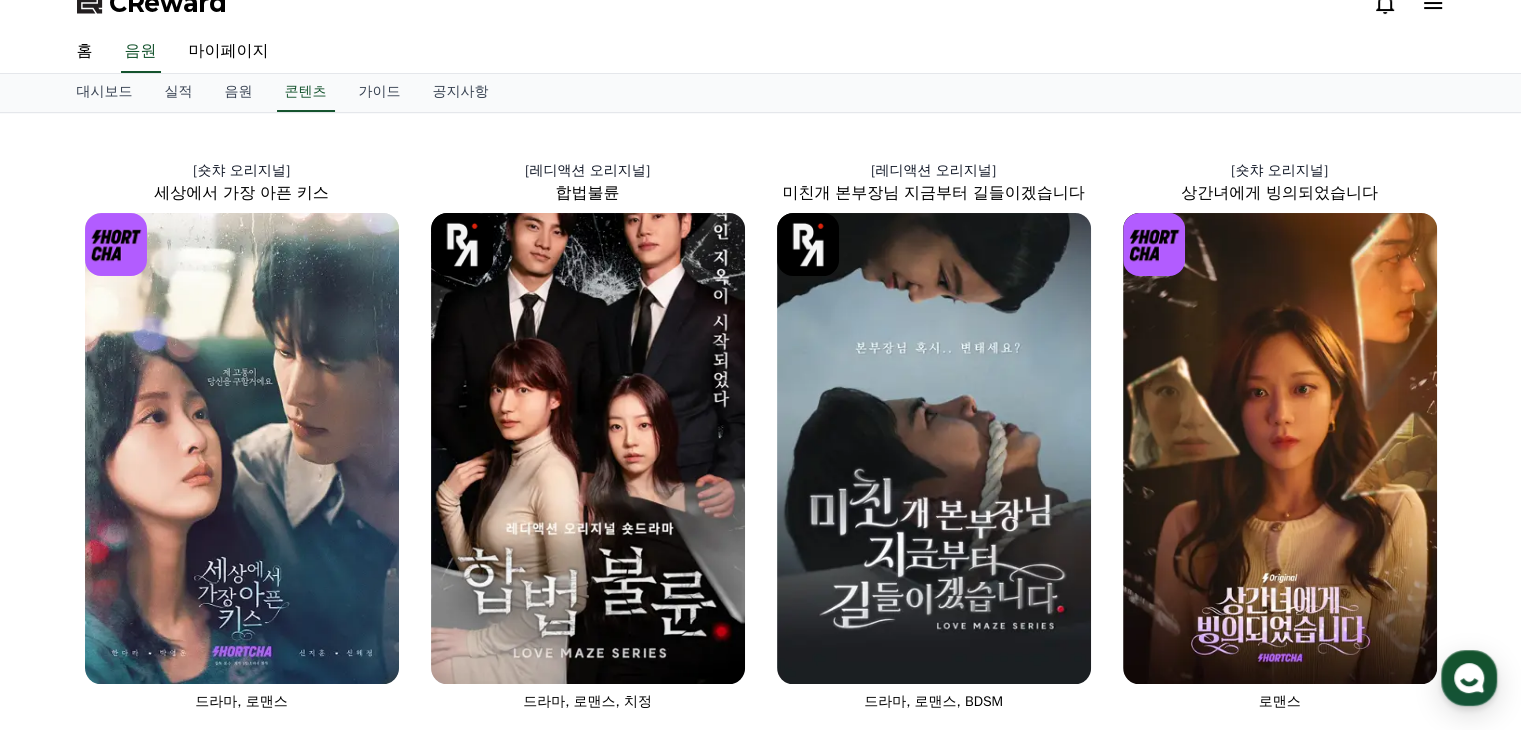scroll, scrollTop: 0, scrollLeft: 0, axis: both 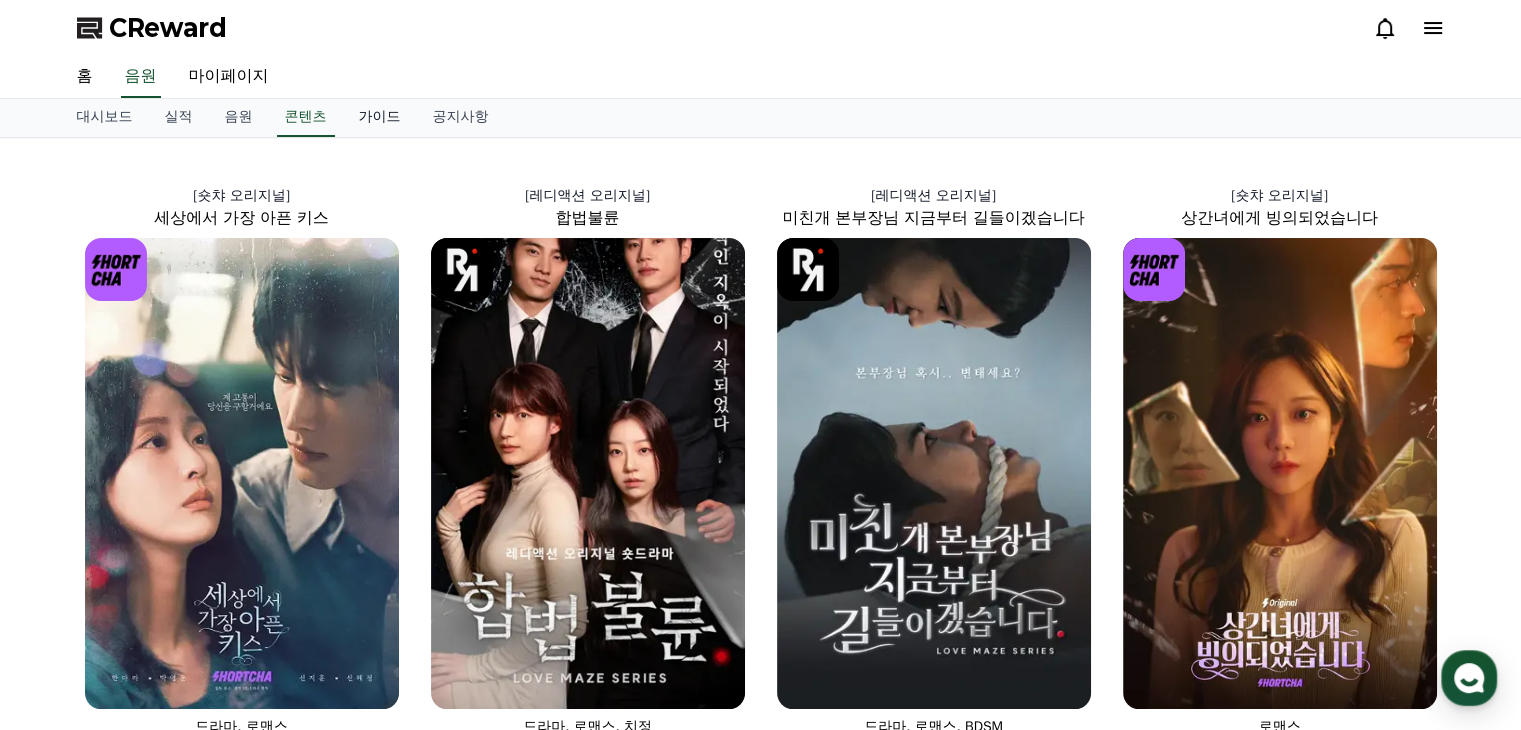 click on "가이드" at bounding box center [380, 118] 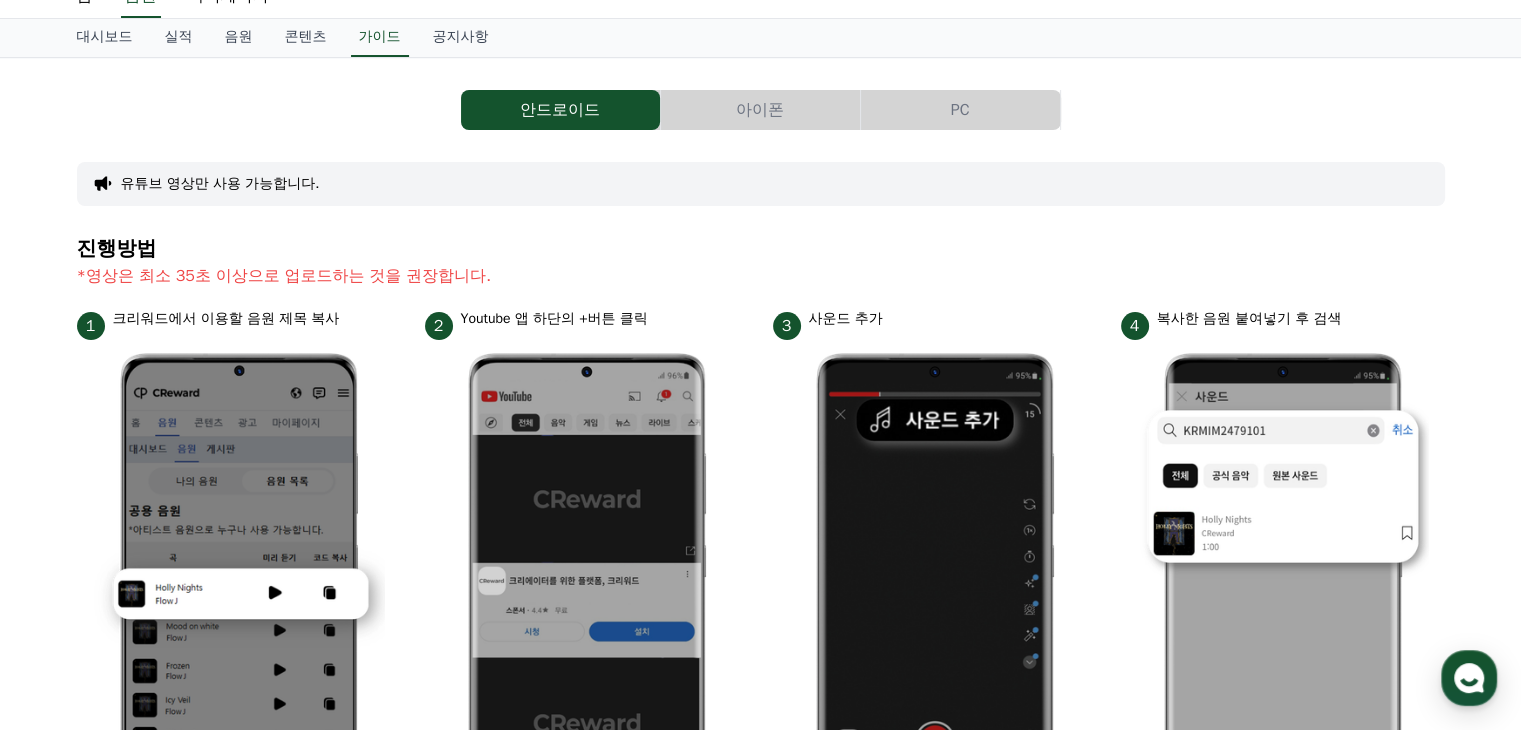 scroll, scrollTop: 18, scrollLeft: 0, axis: vertical 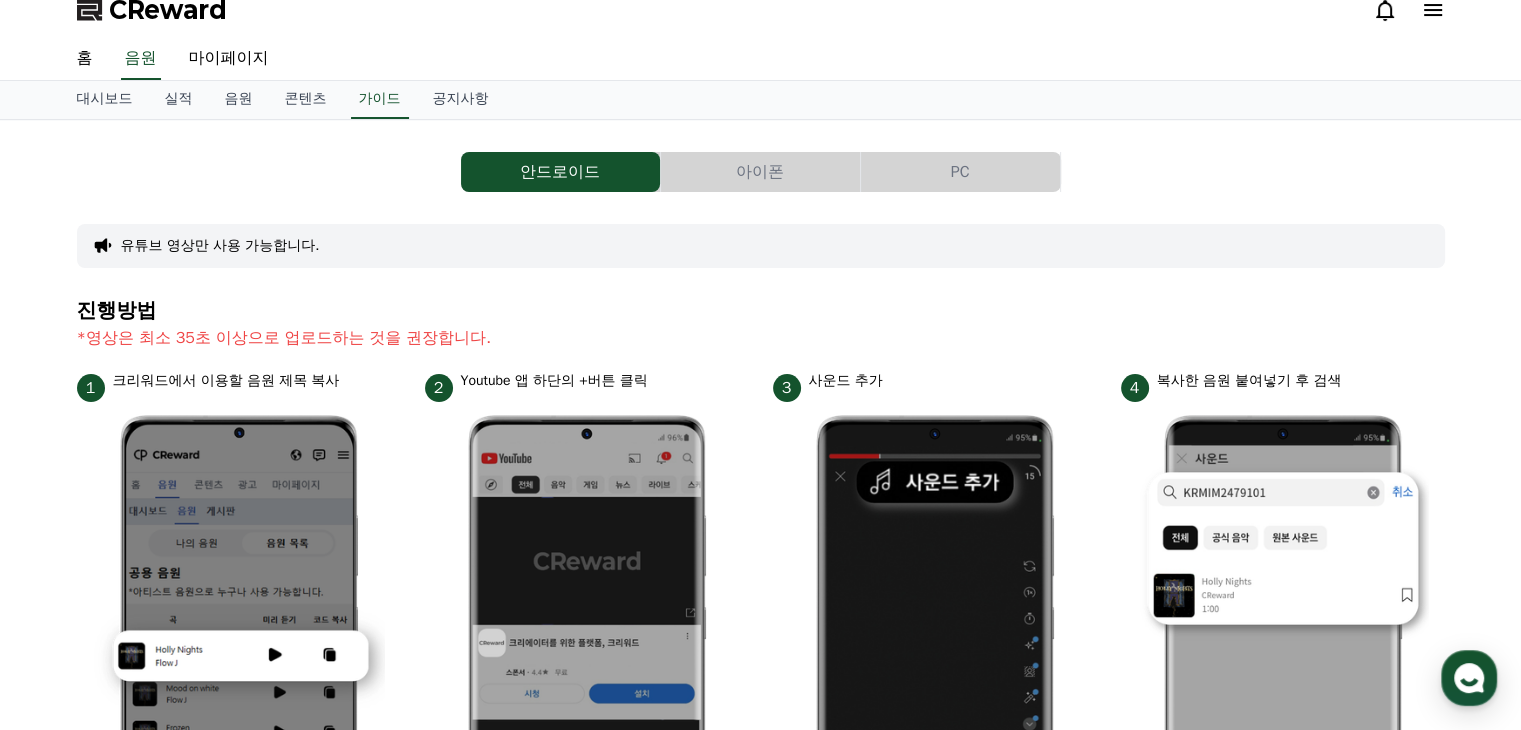 click on "유튜브 영상만 사용 가능합니다." at bounding box center (220, 246) 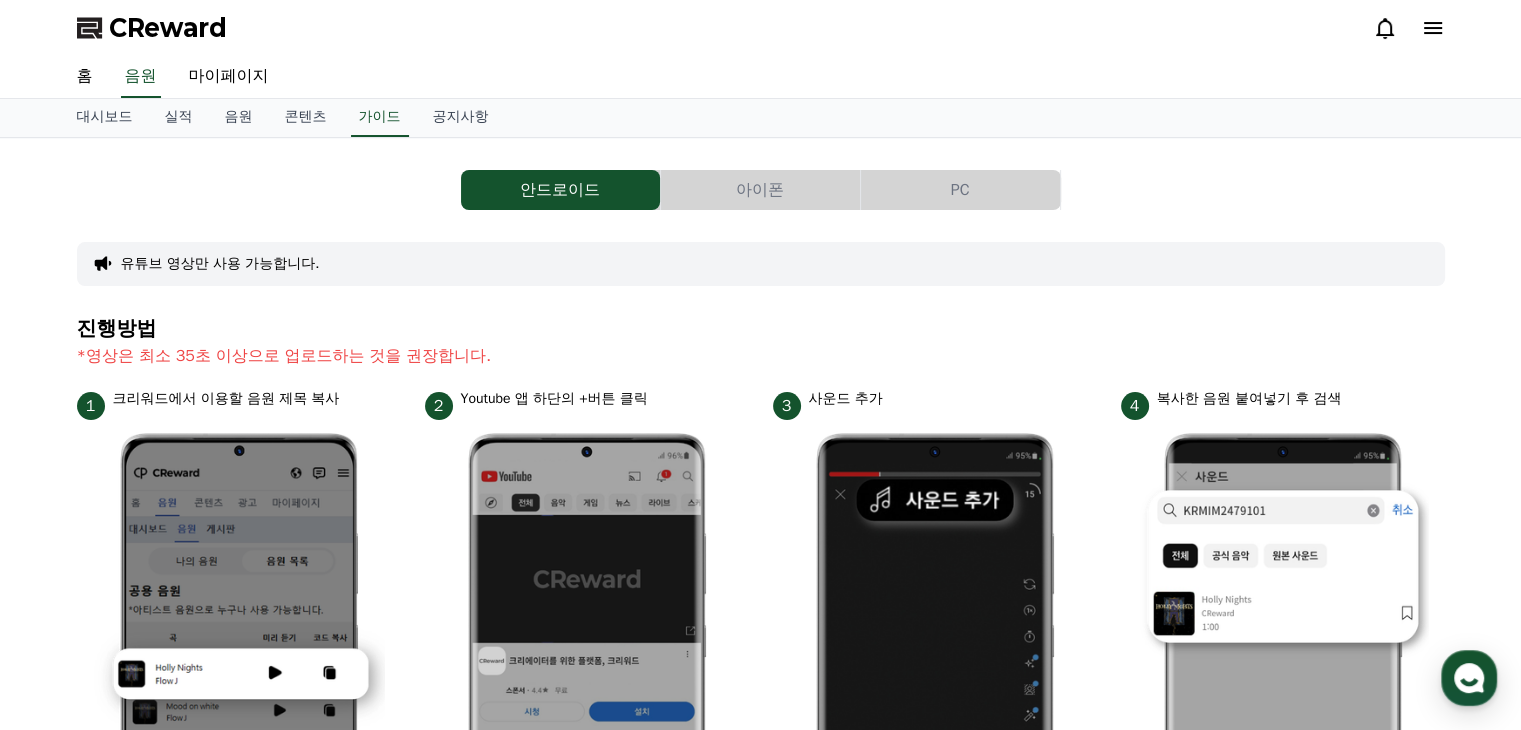 click on "유튜브 영상만 사용 가능합니다." at bounding box center (220, 264) 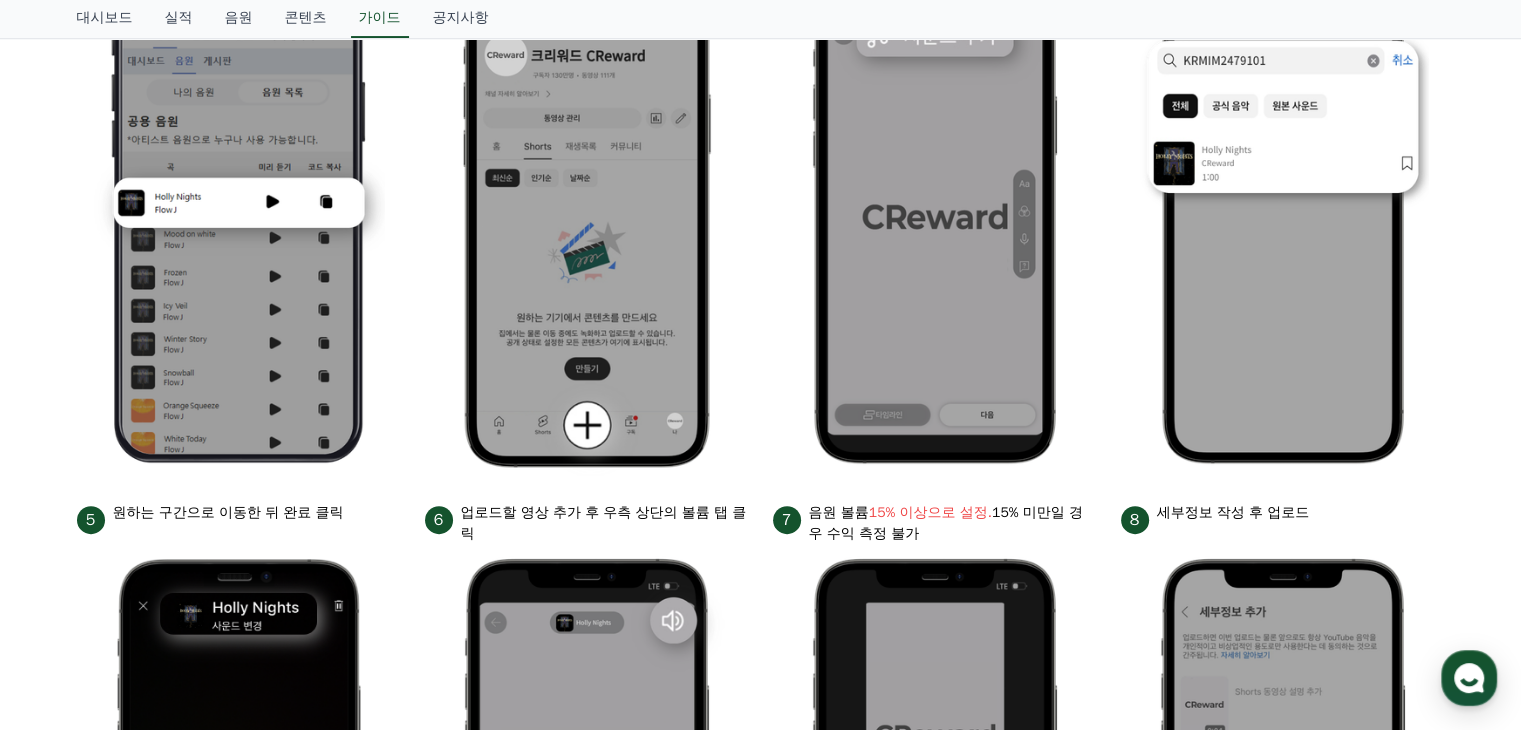 scroll, scrollTop: 0, scrollLeft: 0, axis: both 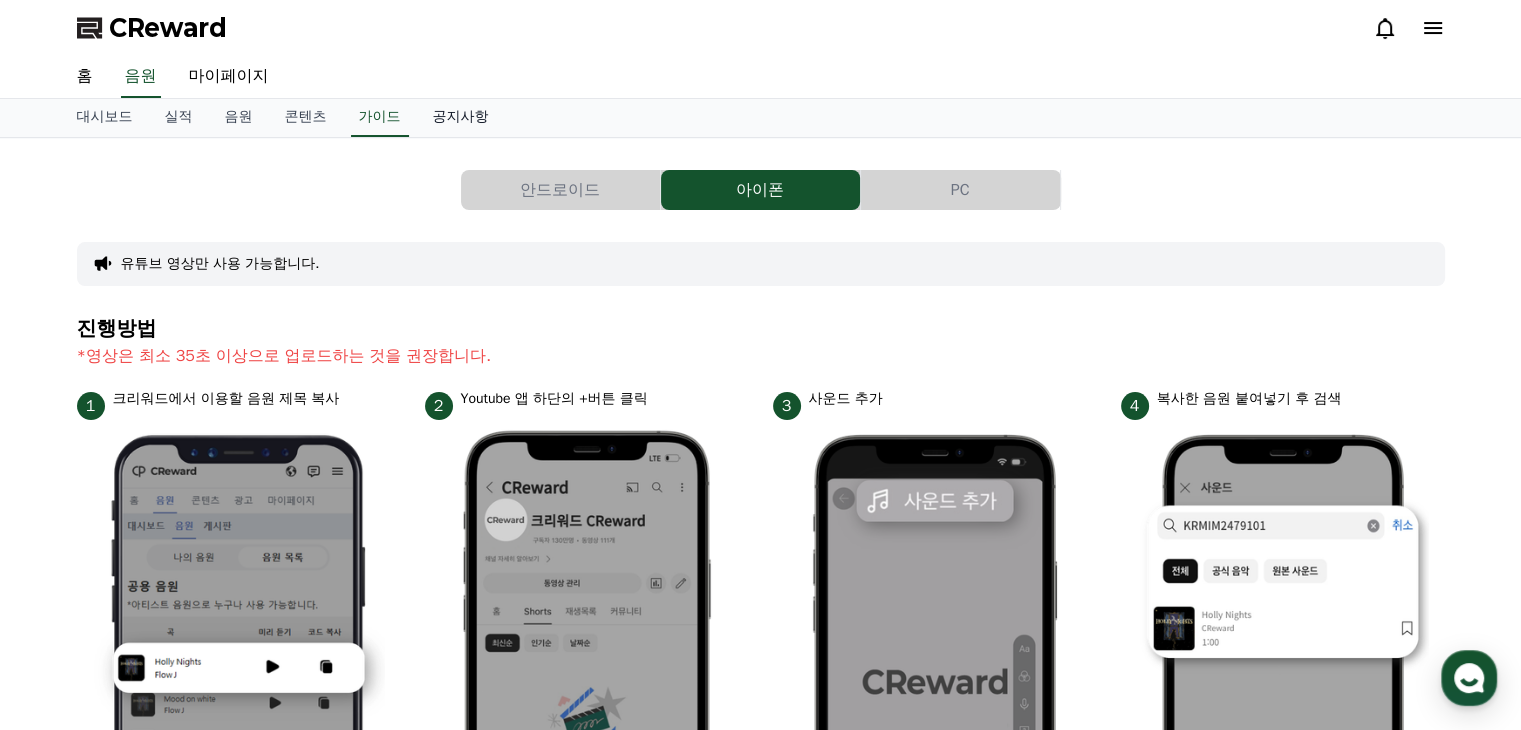 click on "공지사항" at bounding box center [461, 118] 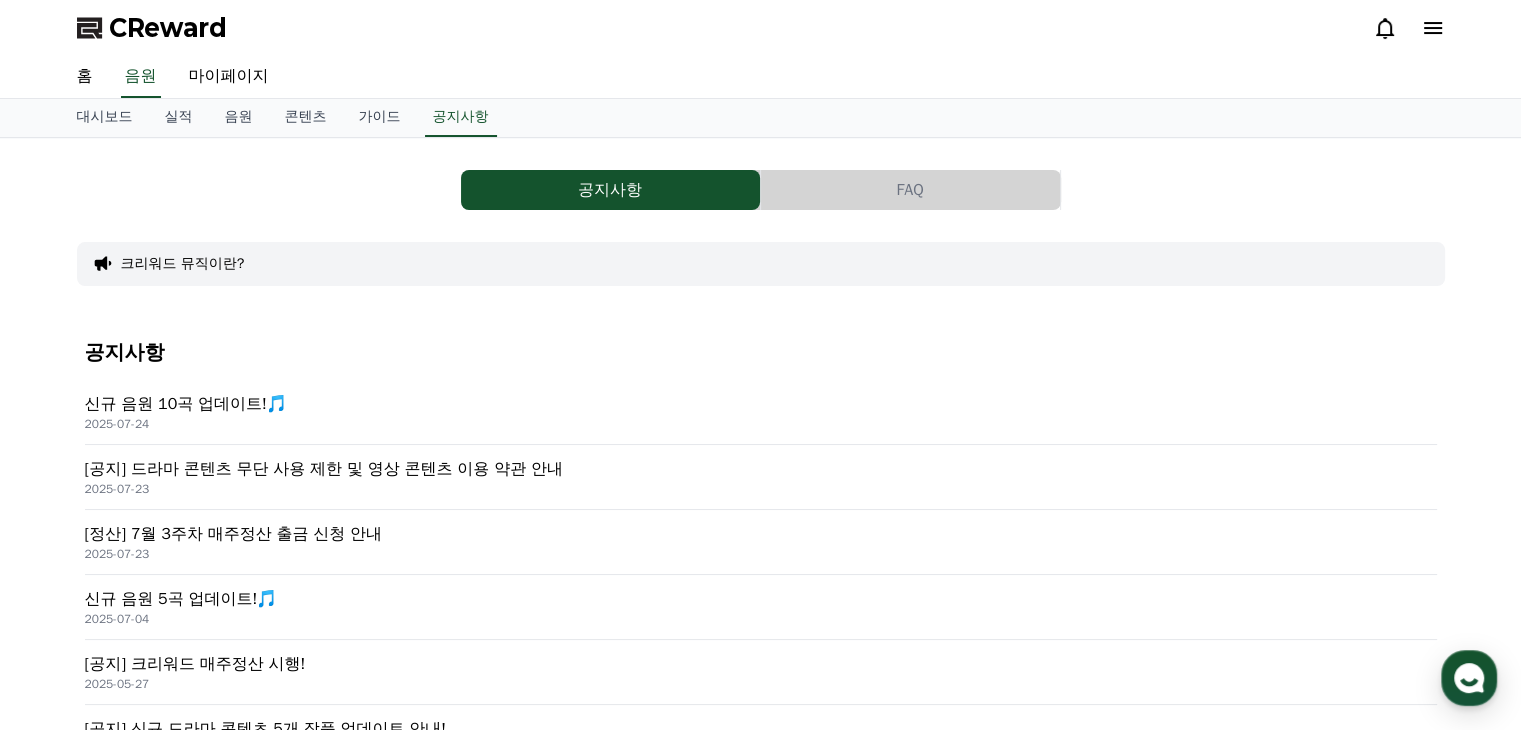 click on "[공지] 드라마 콘텐츠 무단 사용 제한 및 영상 콘텐츠 이용 약관 안내" at bounding box center [761, 469] 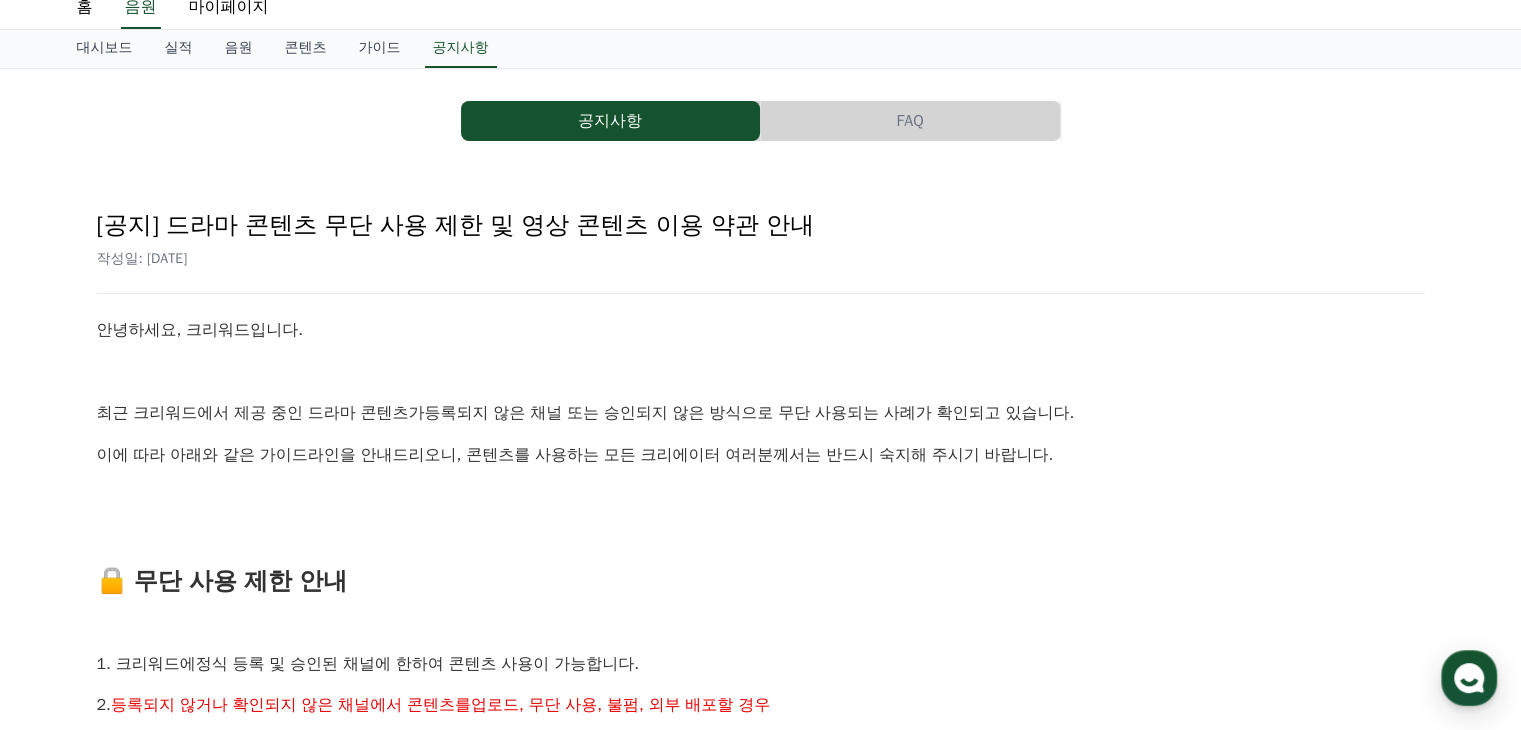 scroll, scrollTop: 0, scrollLeft: 0, axis: both 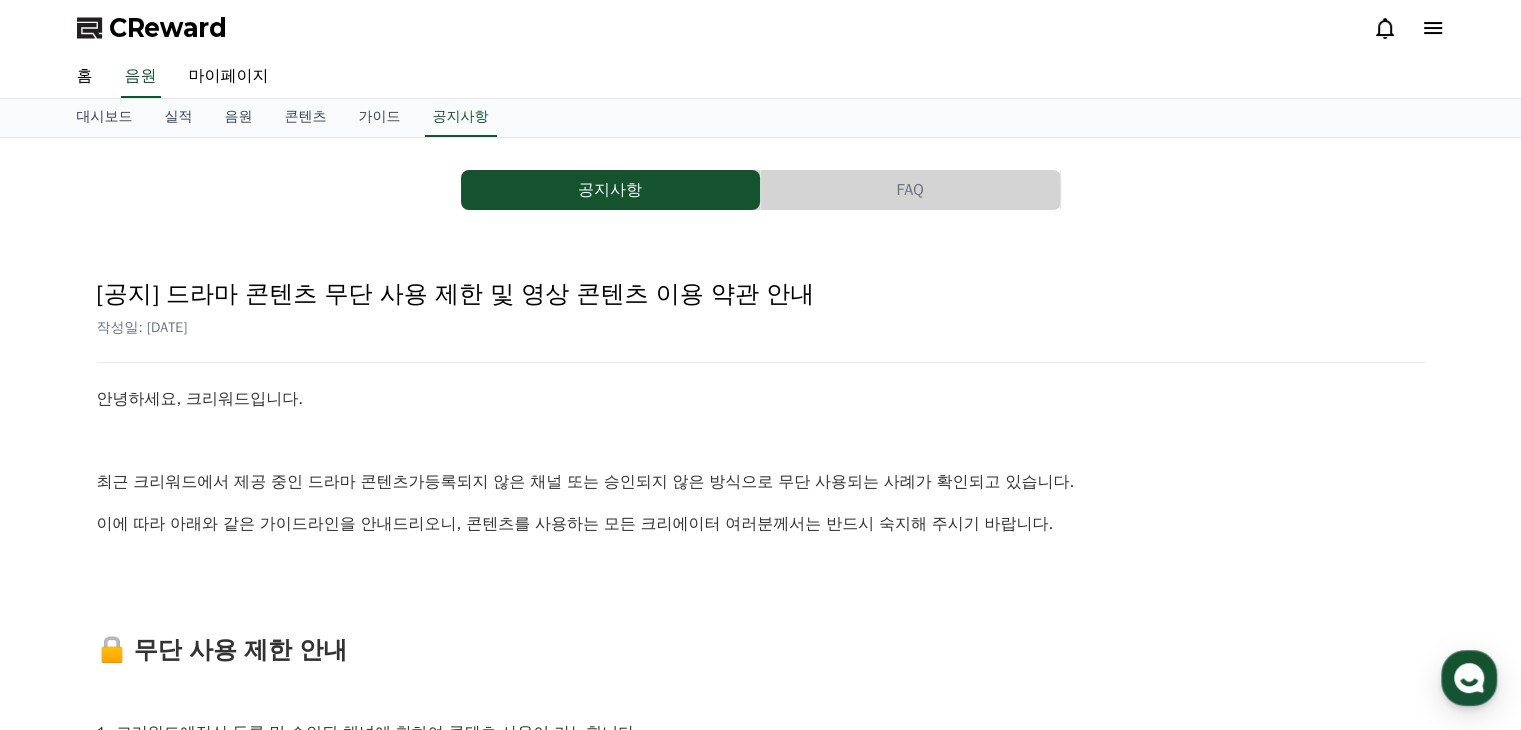 click on "작성일: [DATE]" at bounding box center [761, 328] 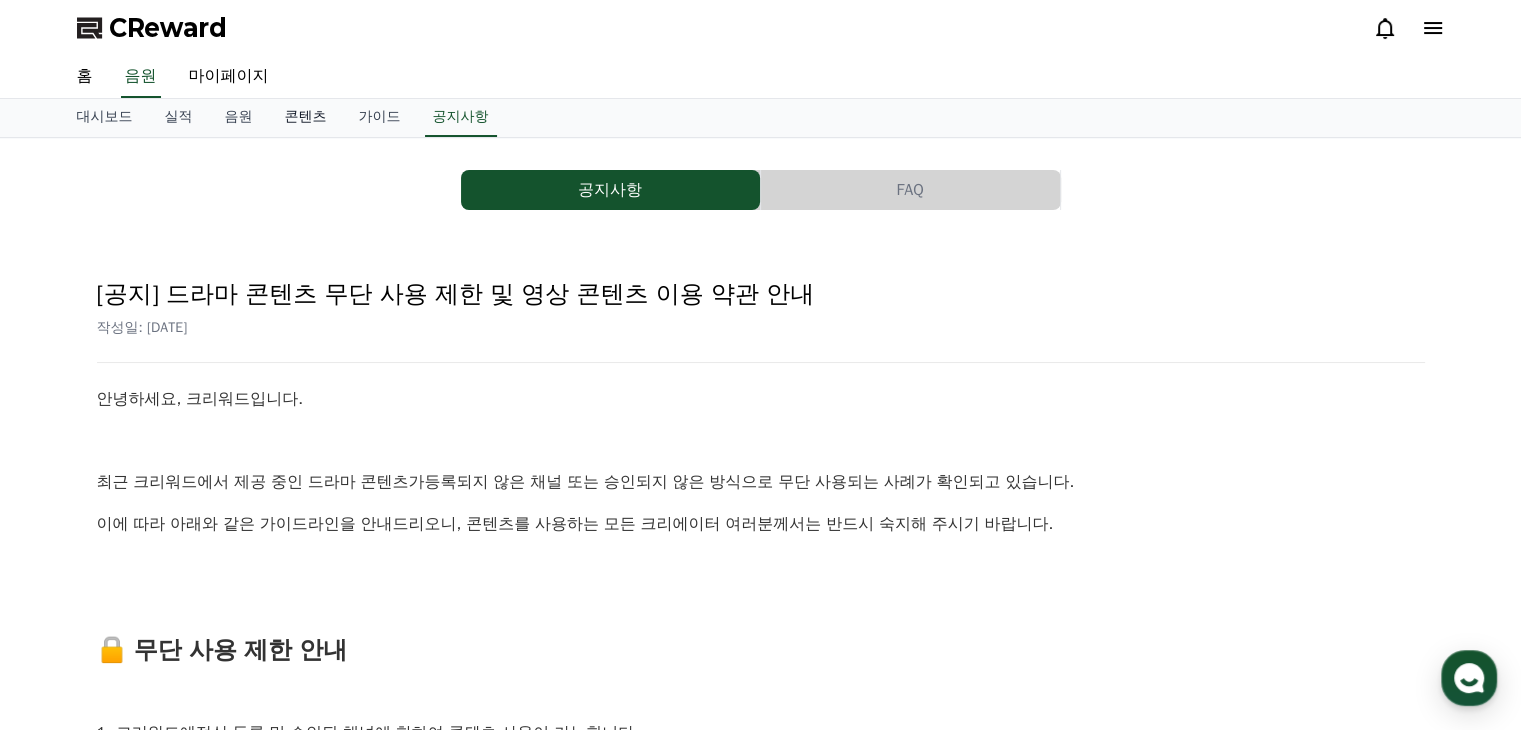 click on "콘텐츠" at bounding box center [306, 118] 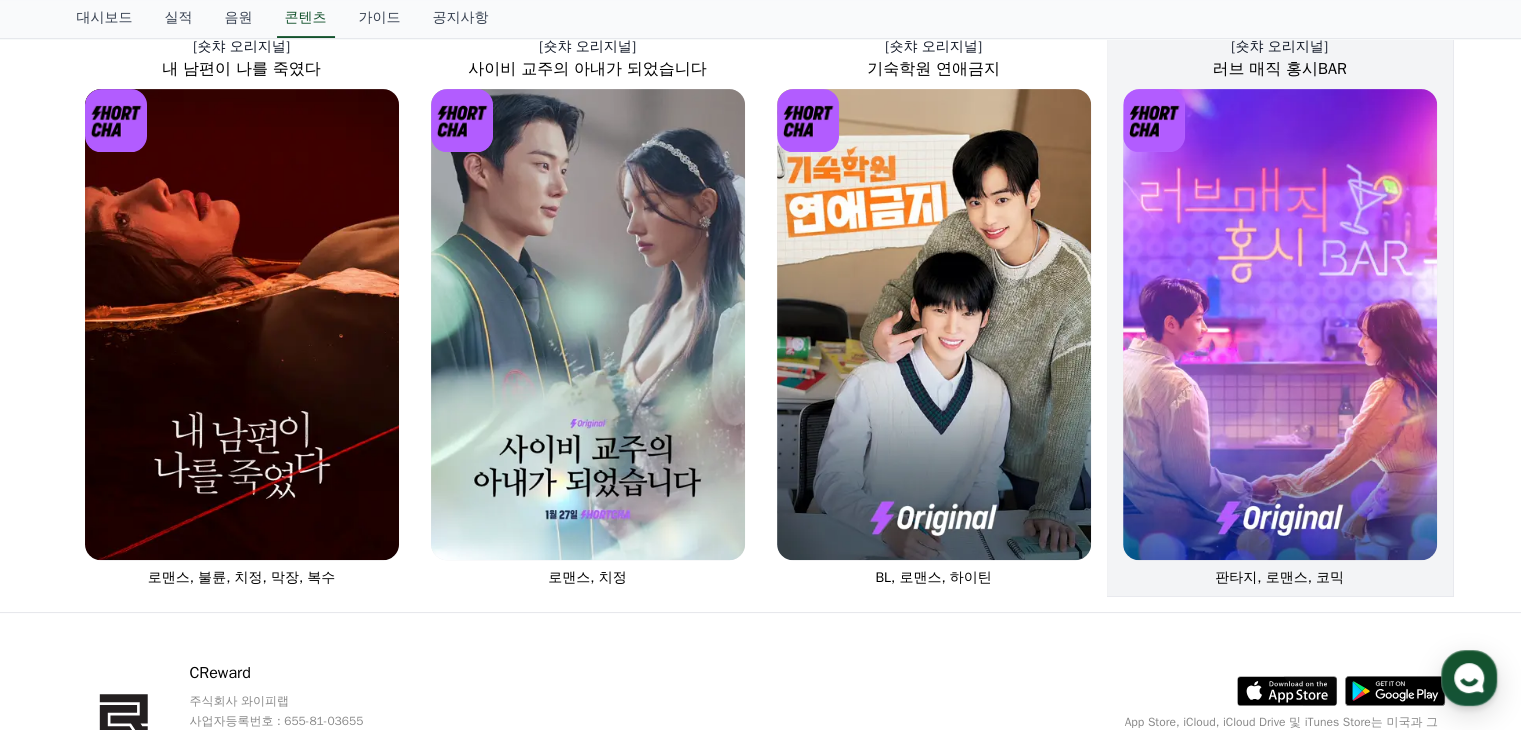 scroll, scrollTop: 710, scrollLeft: 0, axis: vertical 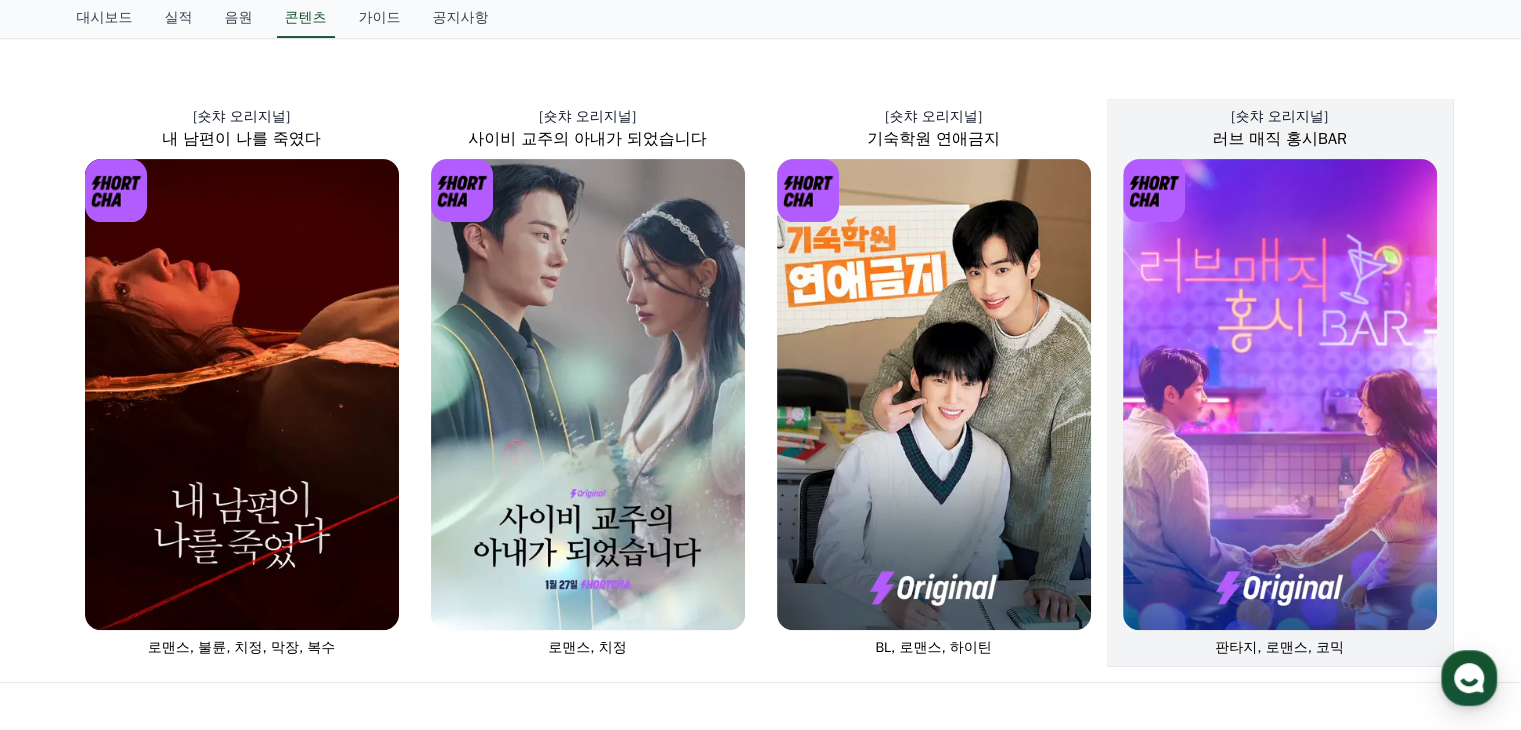 click at bounding box center [1280, 394] 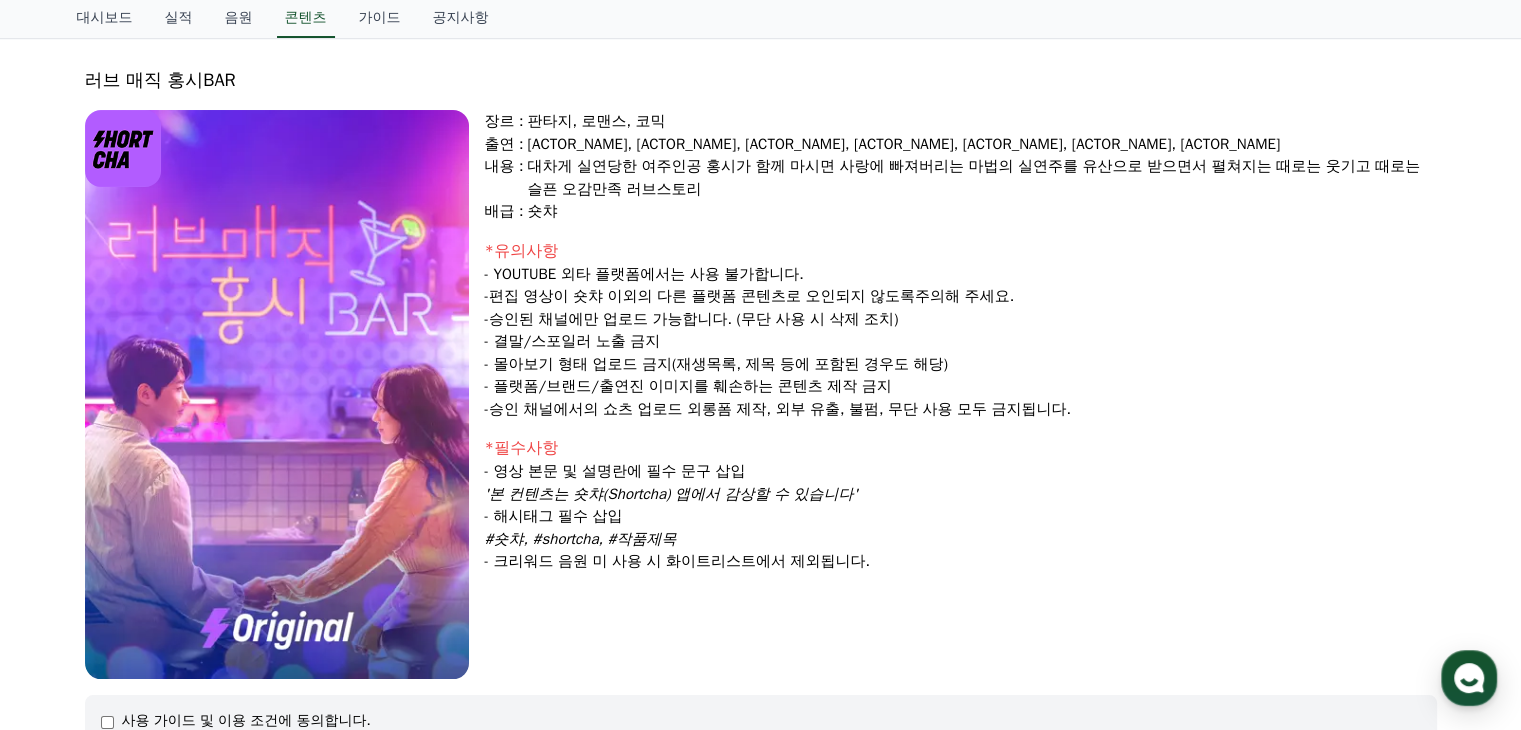 scroll, scrollTop: 0, scrollLeft: 0, axis: both 